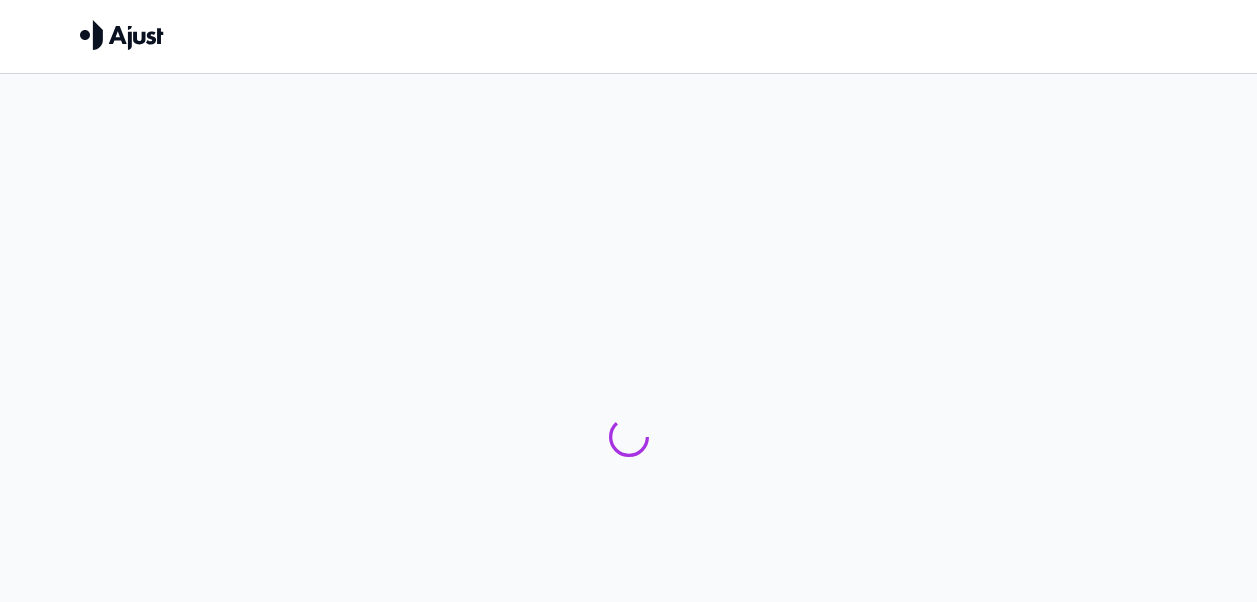 scroll, scrollTop: 0, scrollLeft: 0, axis: both 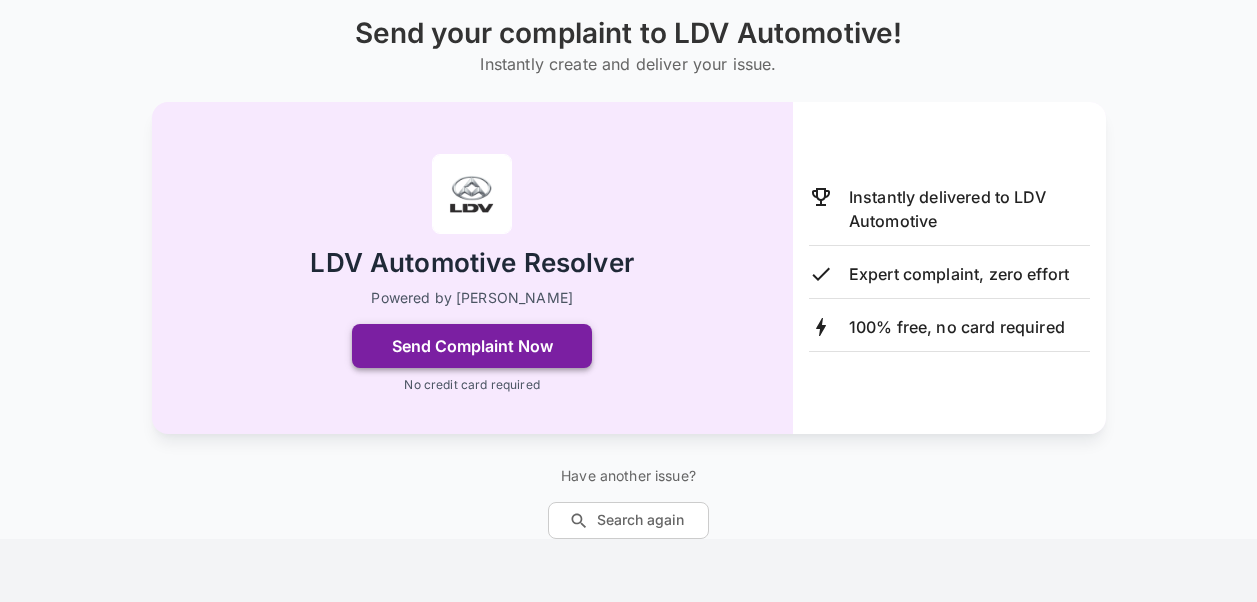 click on "Send Complaint Now" at bounding box center (472, 346) 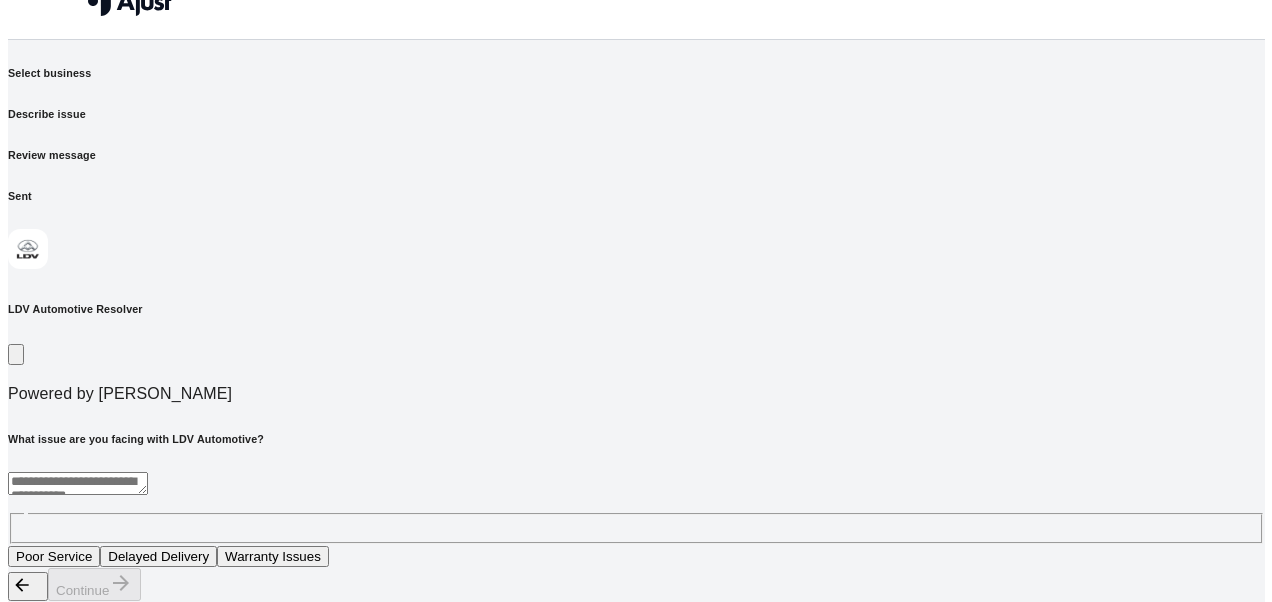 scroll, scrollTop: 0, scrollLeft: 0, axis: both 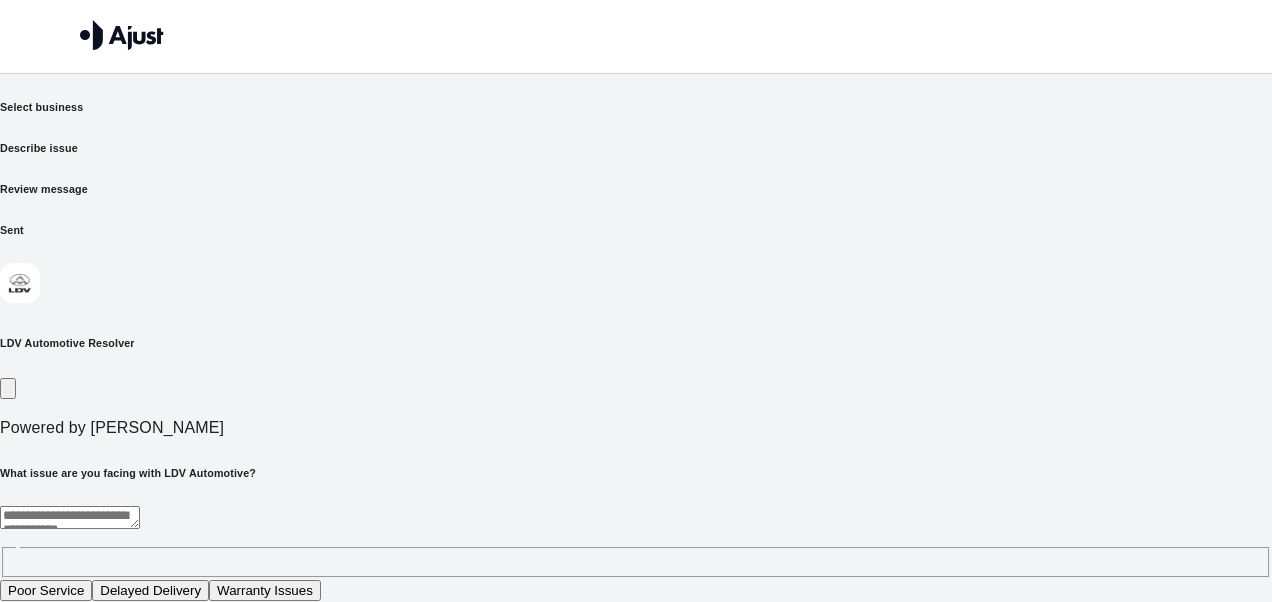 click at bounding box center [70, 517] 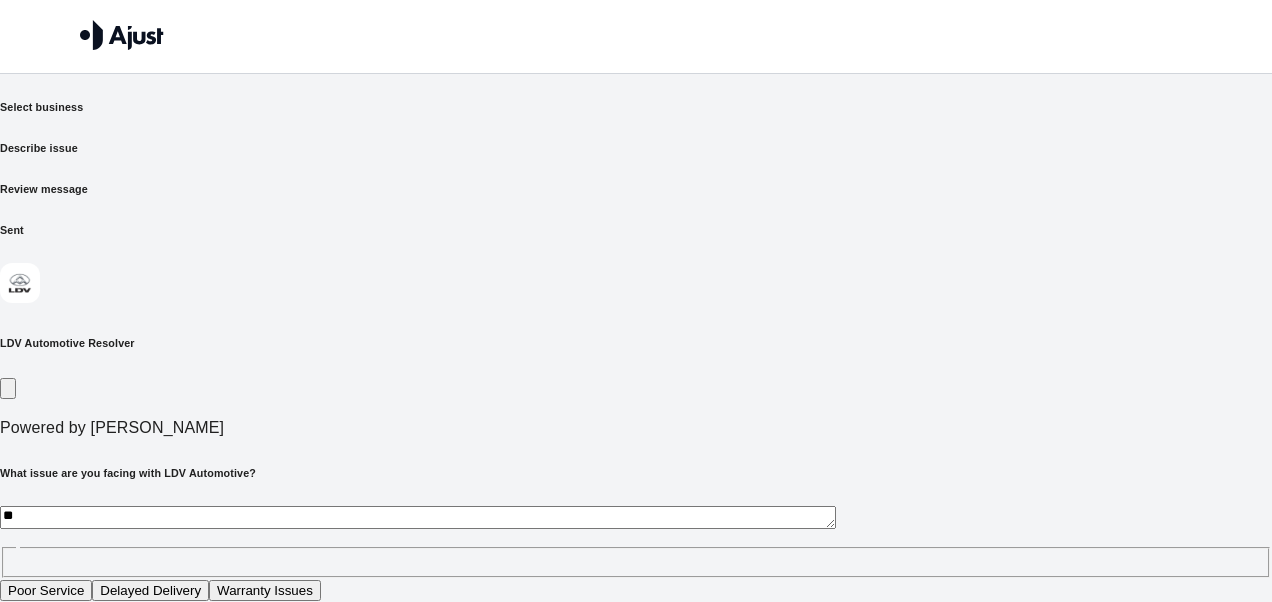 type on "*" 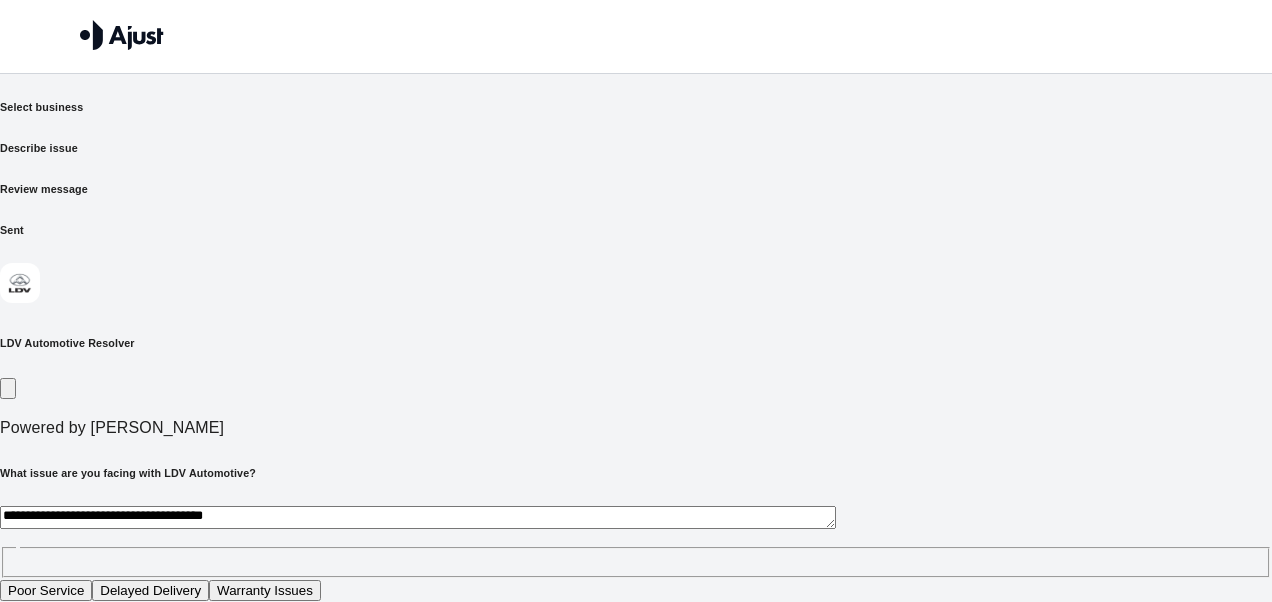 type on "**********" 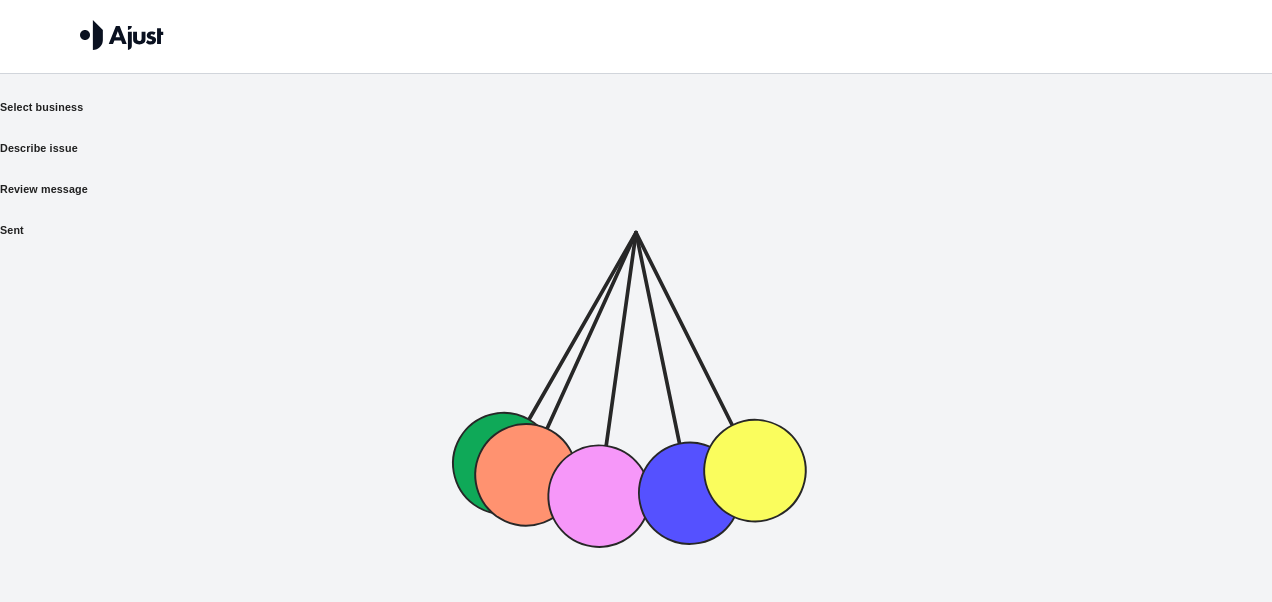 drag, startPoint x: 670, startPoint y: 487, endPoint x: 670, endPoint y: 439, distance: 48 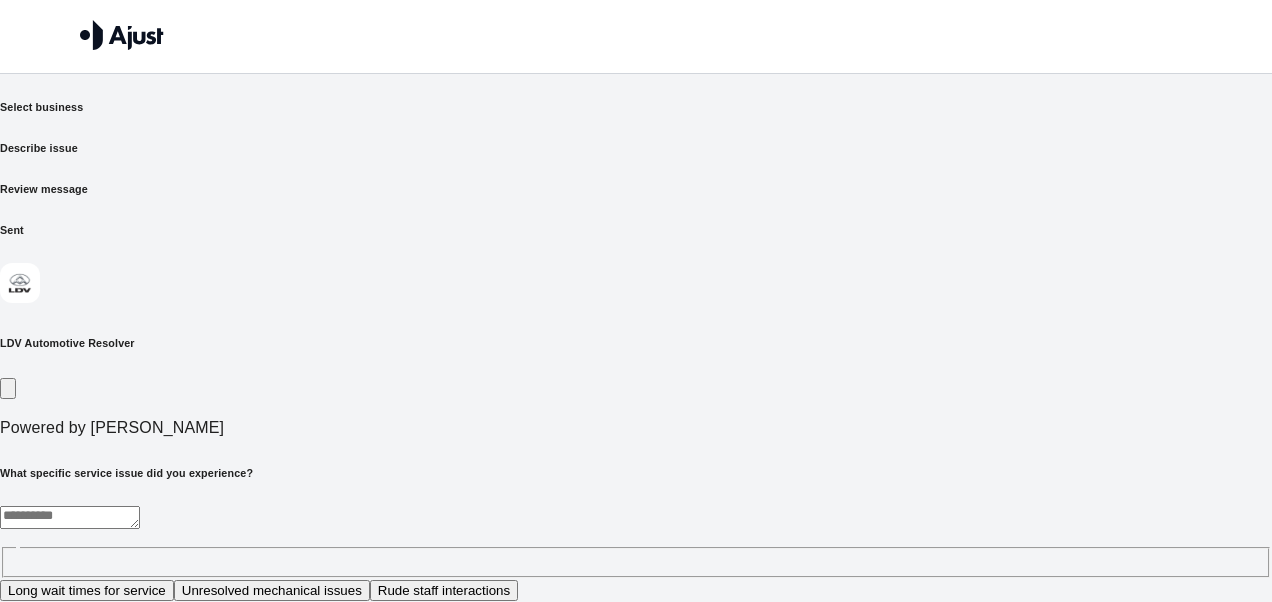 click on "What specific service issue did you experience? * ​ Long wait times for service Unresolved mechanical issues Rude staff interactions" at bounding box center [636, 533] 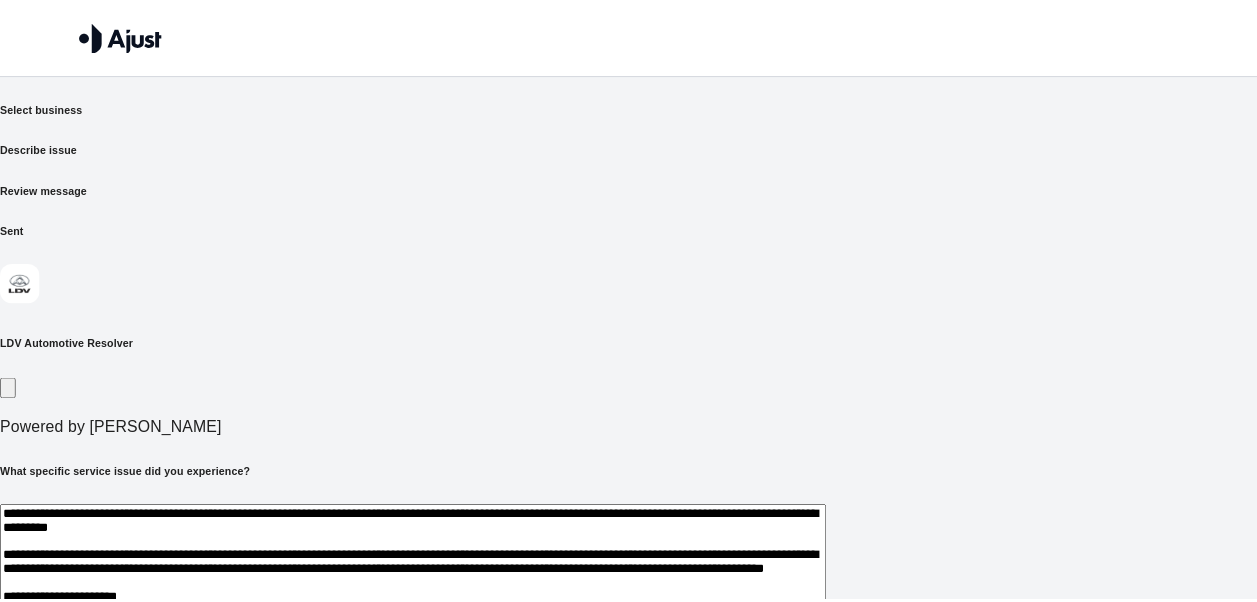 scroll, scrollTop: 6, scrollLeft: 0, axis: vertical 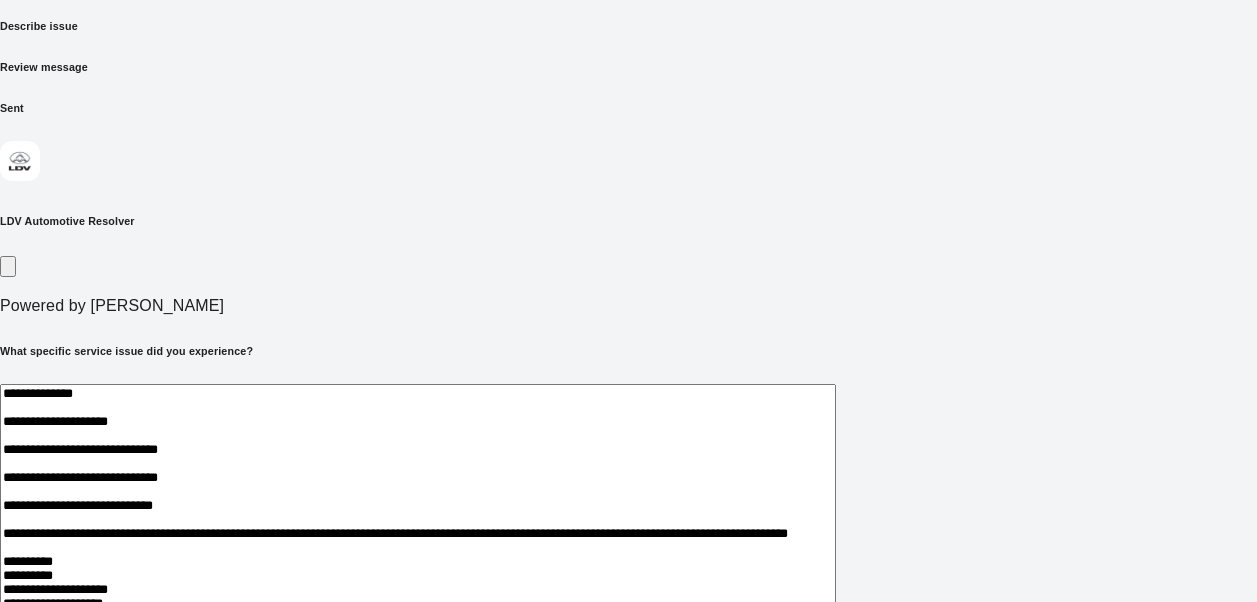click at bounding box center [418, 499] 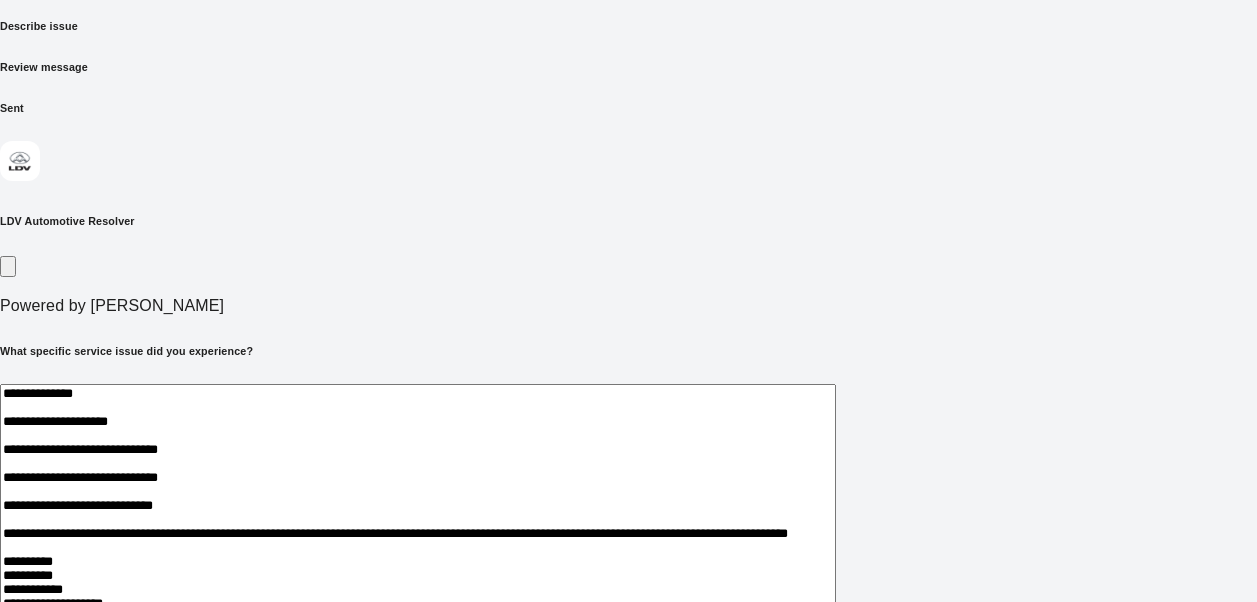 drag, startPoint x: 366, startPoint y: 472, endPoint x: 215, endPoint y: 473, distance: 151.00331 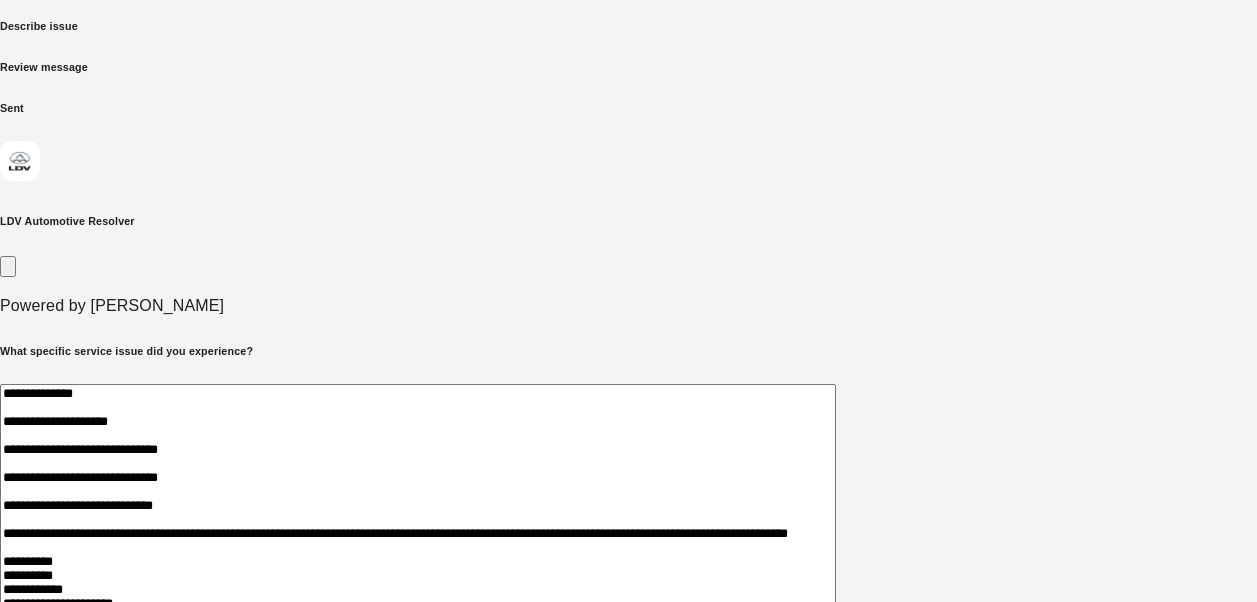 click at bounding box center (418, 499) 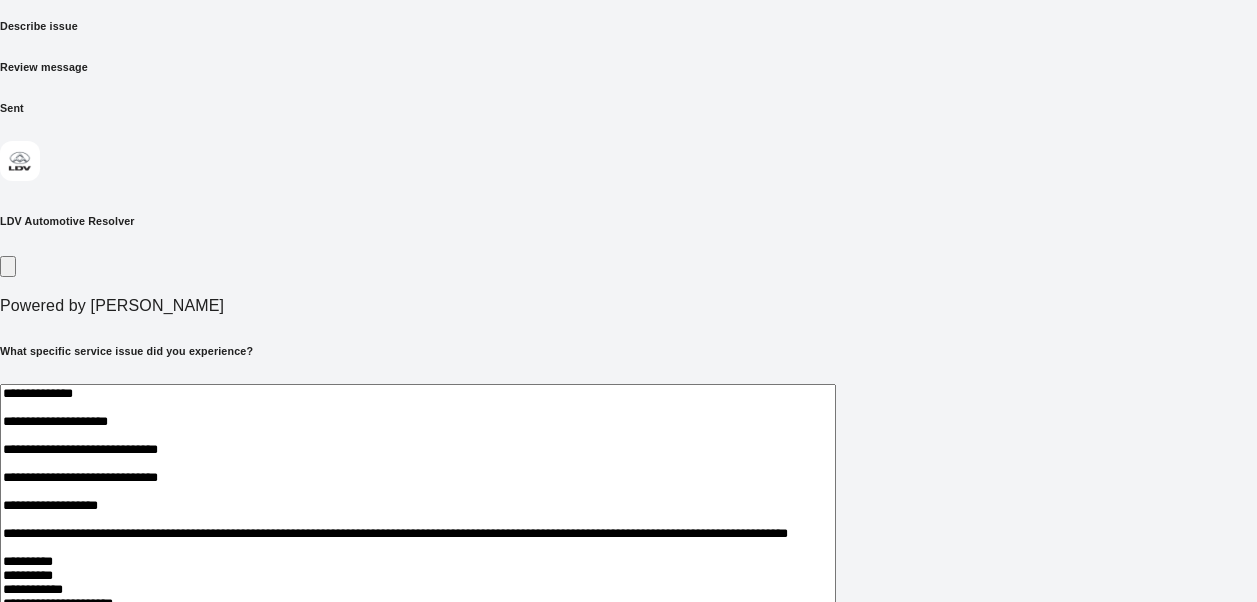 click at bounding box center (418, 499) 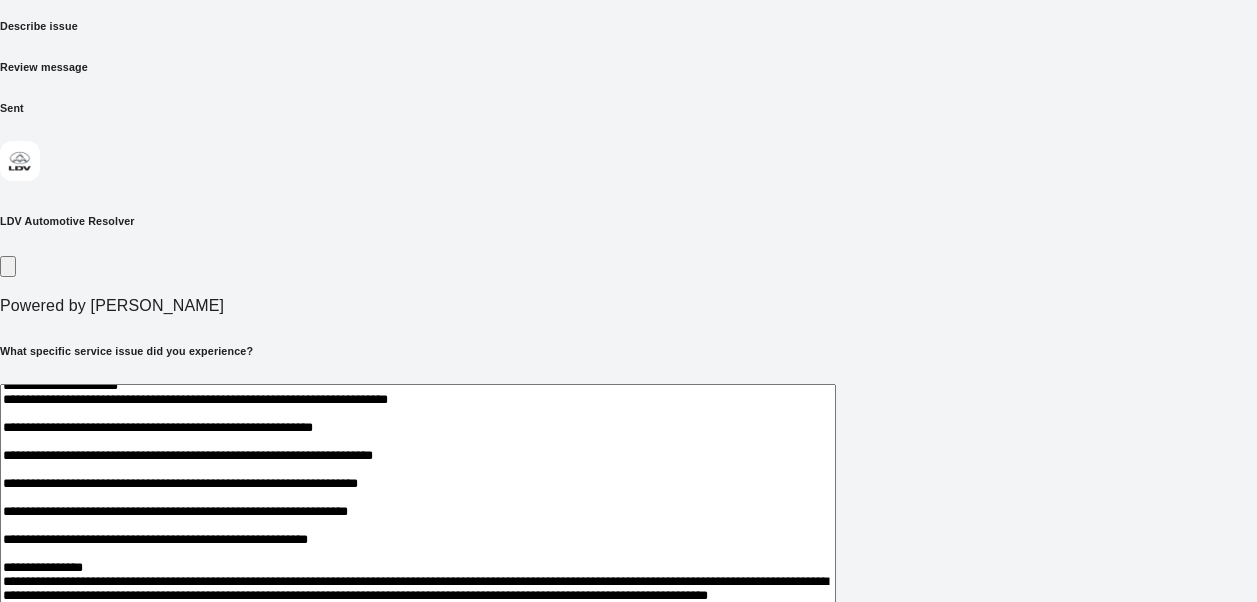 scroll, scrollTop: 0, scrollLeft: 0, axis: both 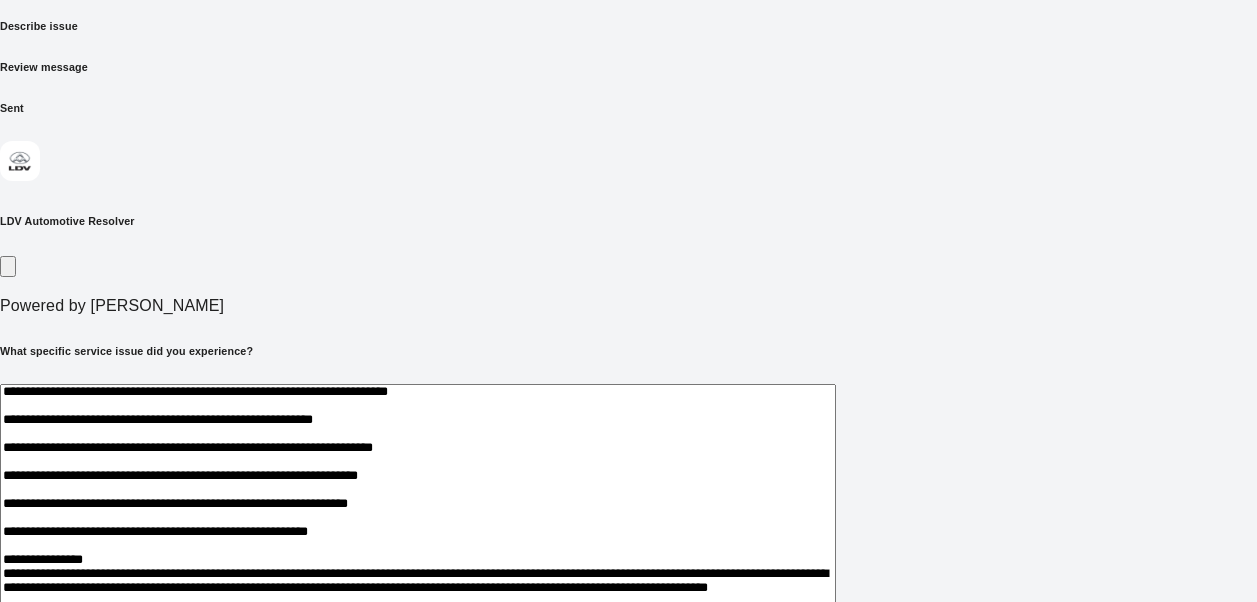 drag, startPoint x: 762, startPoint y: 380, endPoint x: 397, endPoint y: 371, distance: 365.11093 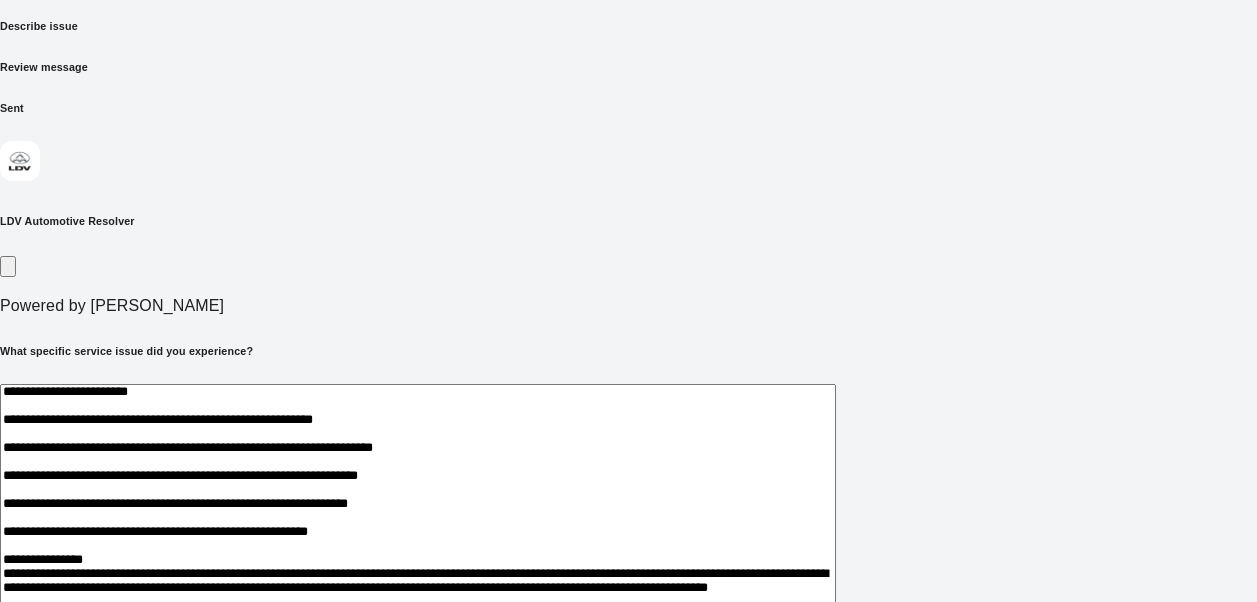 drag, startPoint x: 735, startPoint y: 422, endPoint x: 324, endPoint y: 420, distance: 411.00485 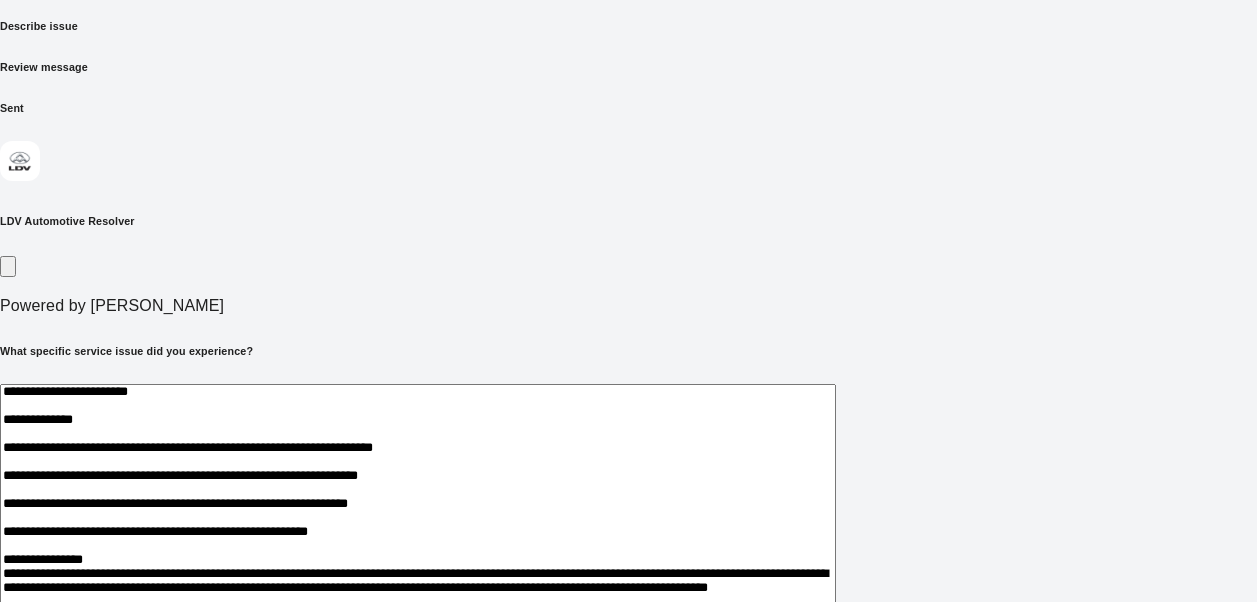 drag, startPoint x: 767, startPoint y: 472, endPoint x: 422, endPoint y: 467, distance: 345.03622 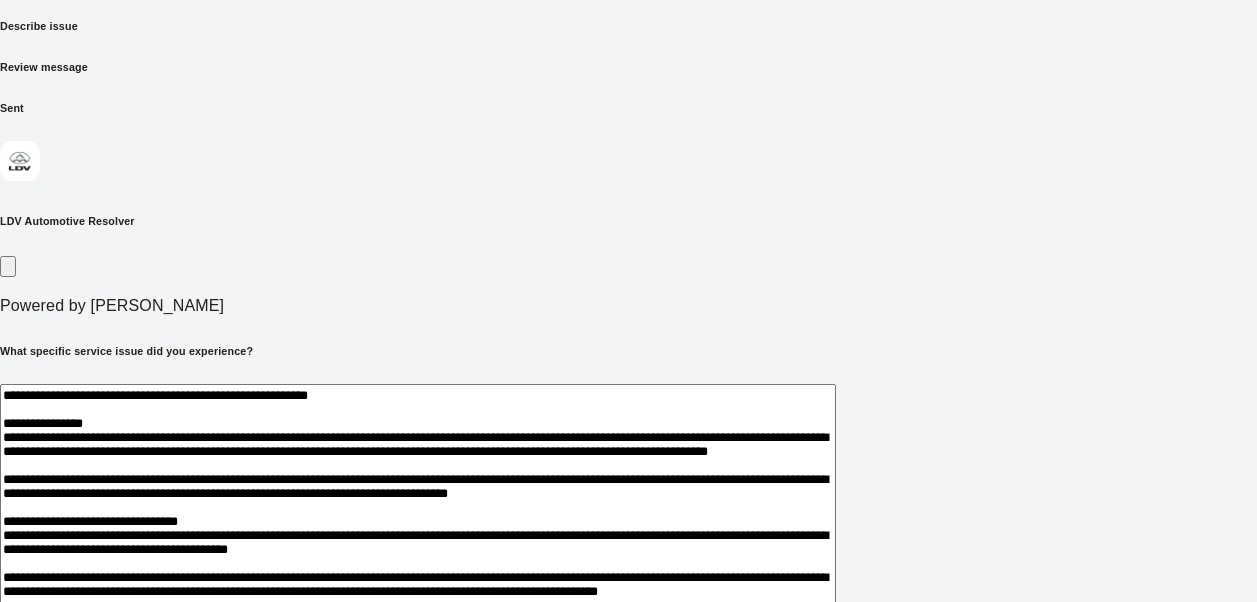 scroll, scrollTop: 200, scrollLeft: 0, axis: vertical 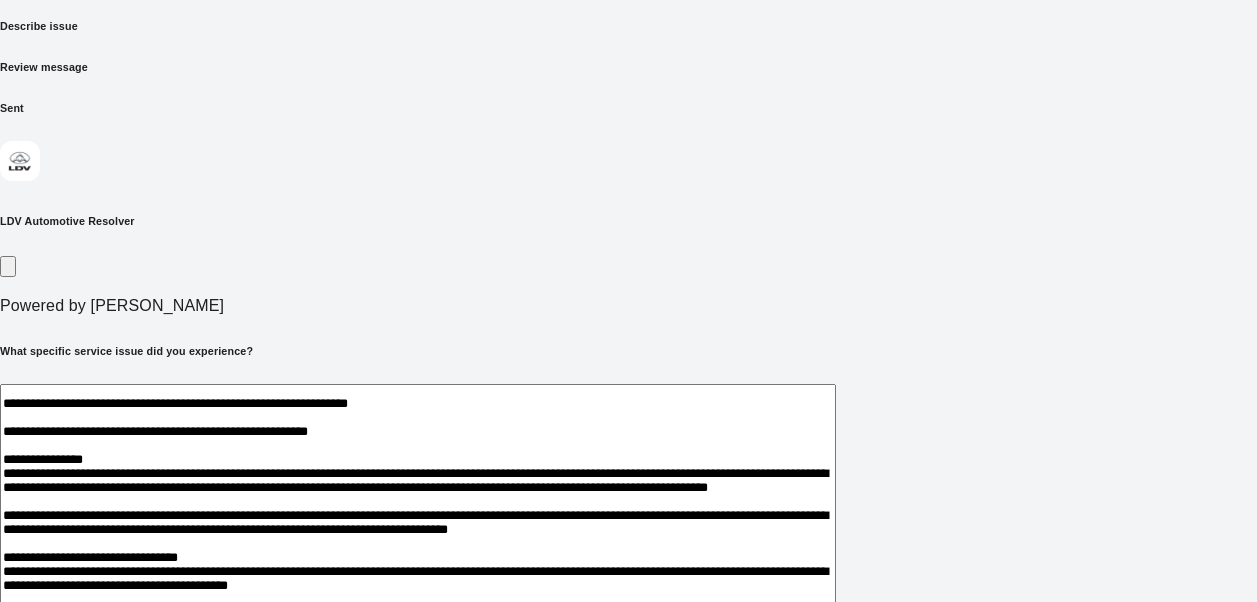 drag, startPoint x: 787, startPoint y: 408, endPoint x: 405, endPoint y: 409, distance: 382.0013 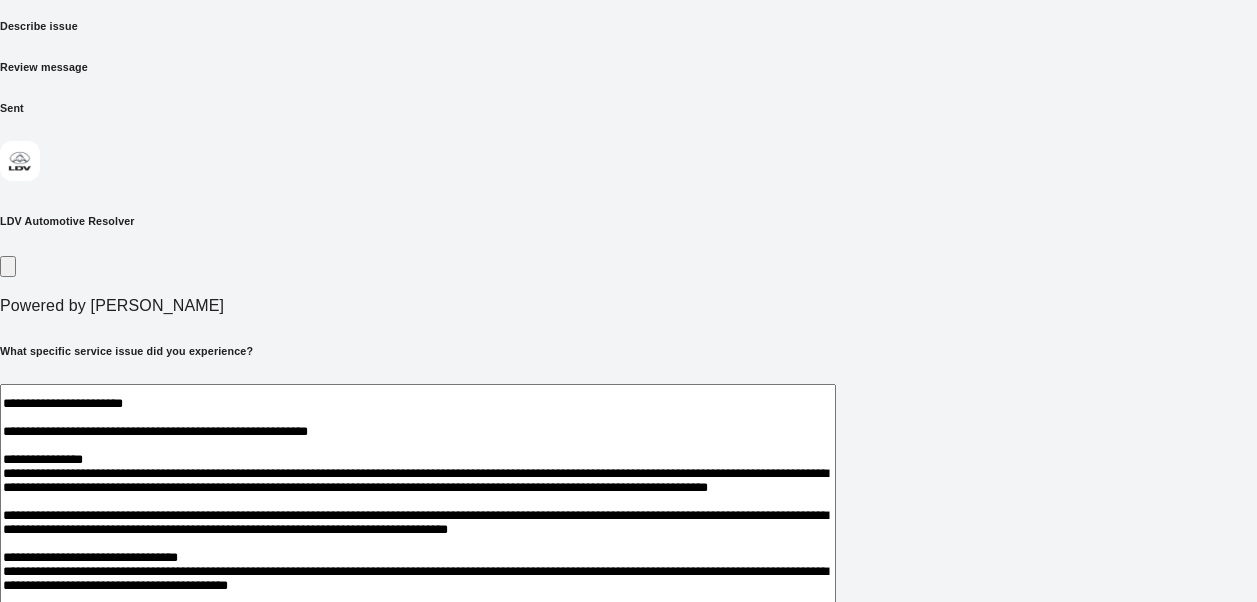 scroll, scrollTop: 300, scrollLeft: 0, axis: vertical 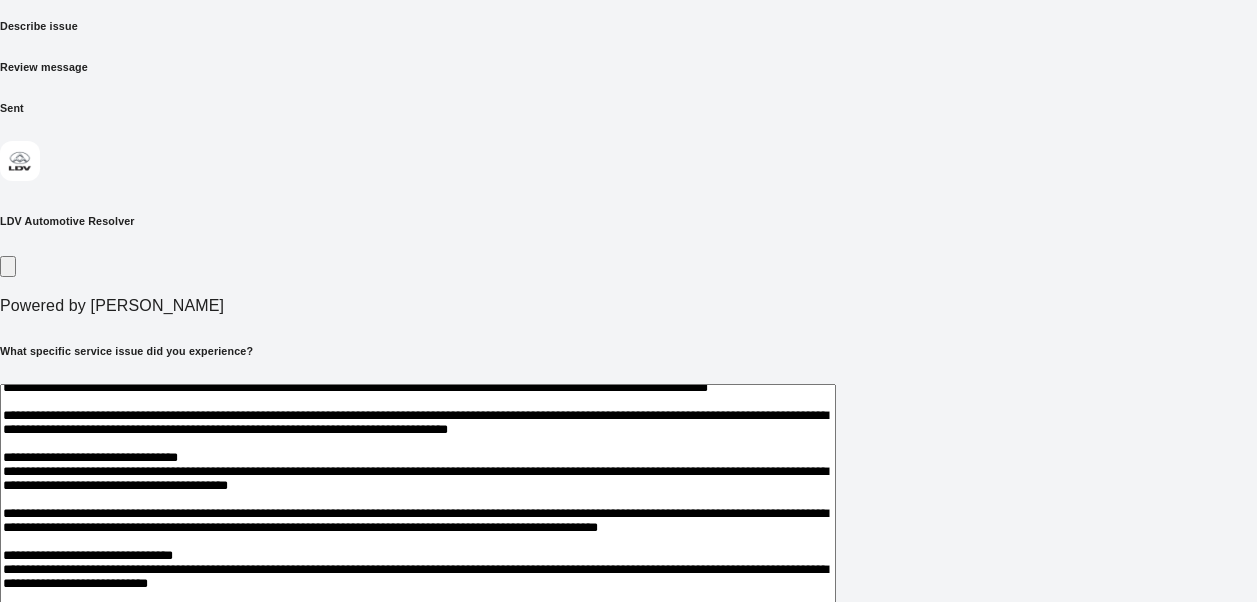 drag, startPoint x: 722, startPoint y: 410, endPoint x: 388, endPoint y: 407, distance: 334.01346 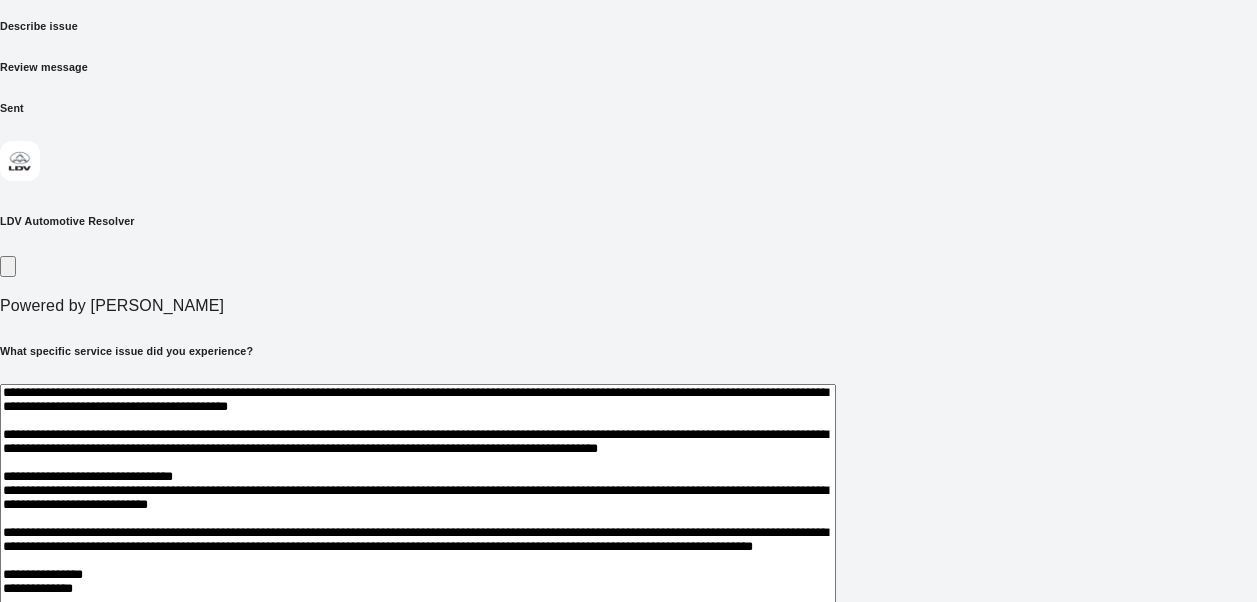 scroll, scrollTop: 400, scrollLeft: 0, axis: vertical 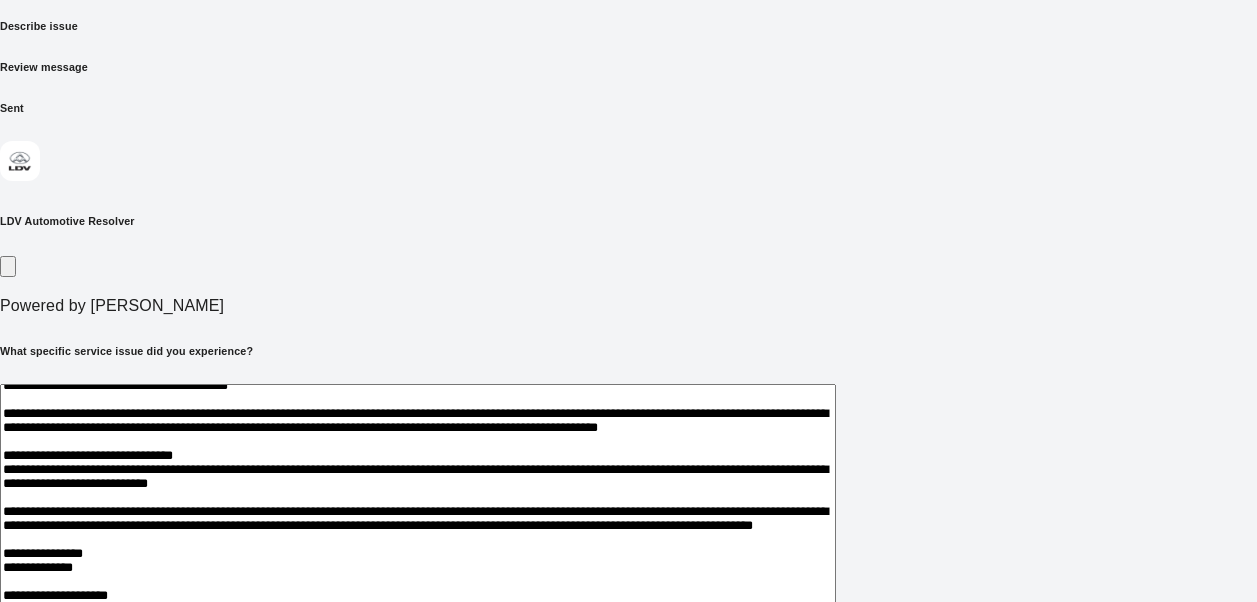 drag, startPoint x: 355, startPoint y: 350, endPoint x: 203, endPoint y: 360, distance: 152.3286 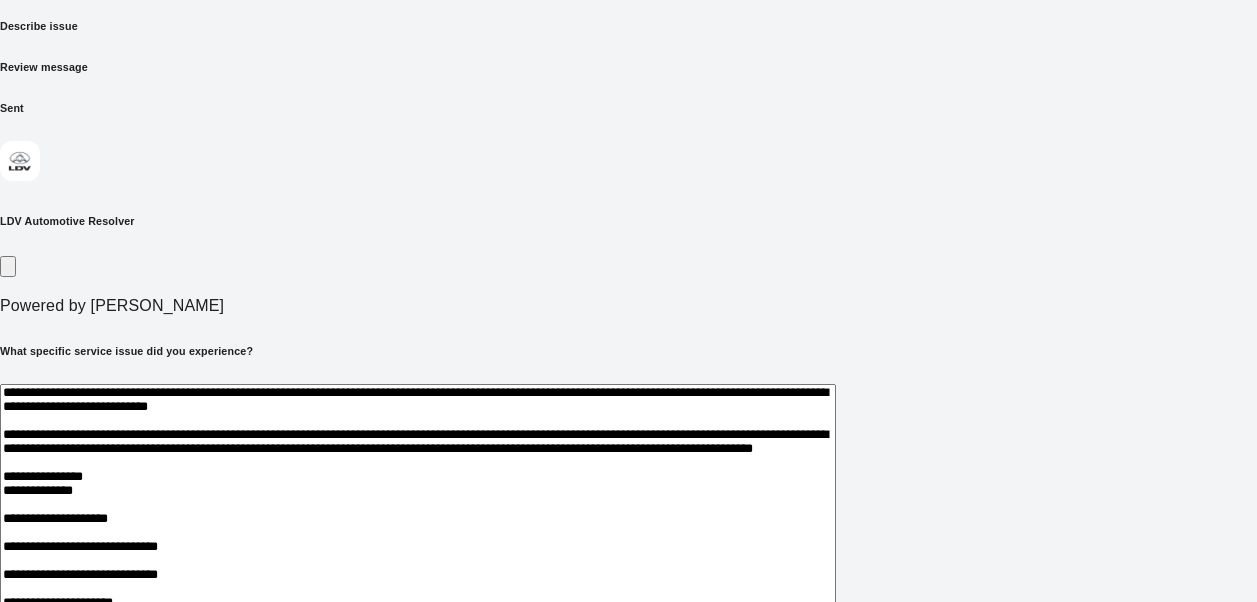 scroll, scrollTop: 500, scrollLeft: 0, axis: vertical 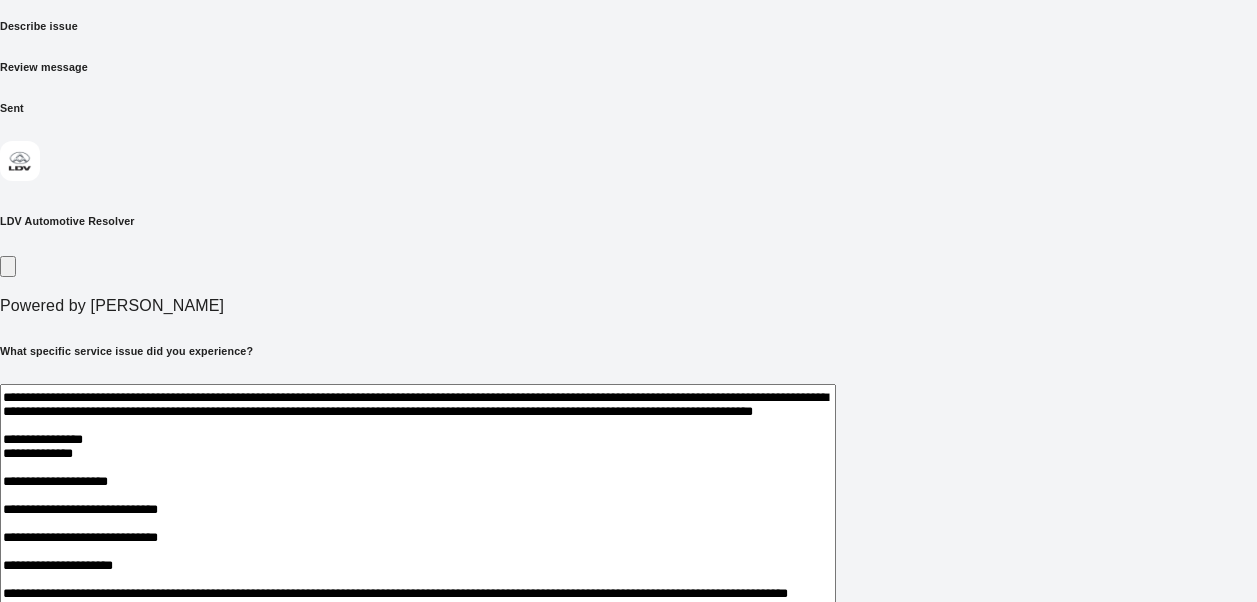 click at bounding box center (418, 499) 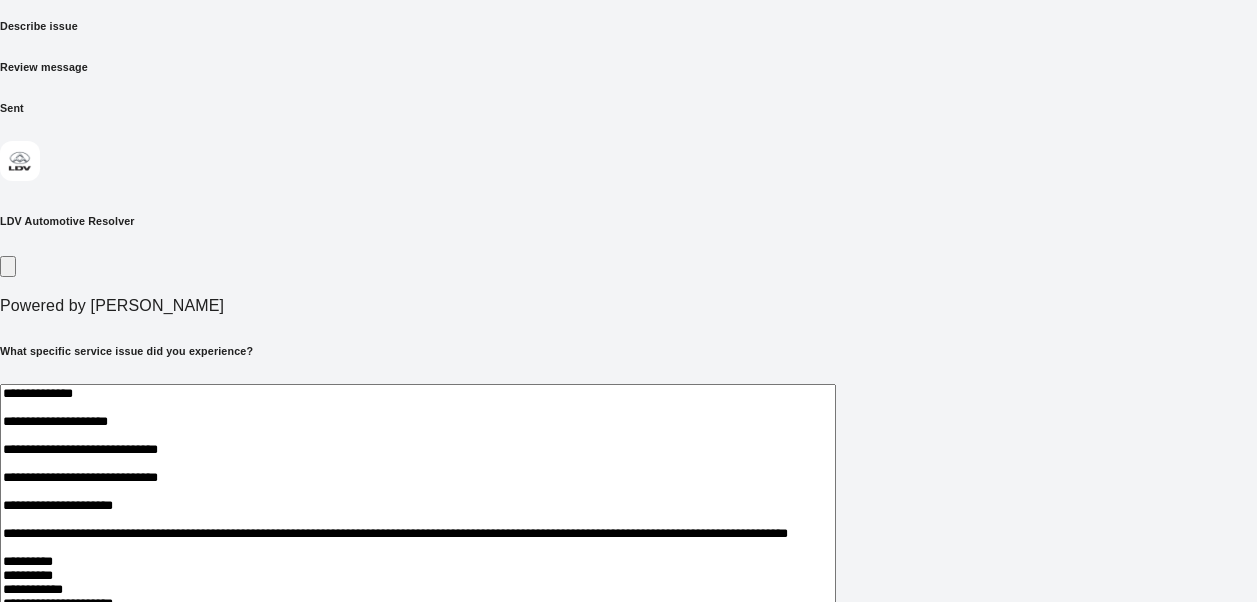 drag, startPoint x: 502, startPoint y: 334, endPoint x: 211, endPoint y: 338, distance: 291.0275 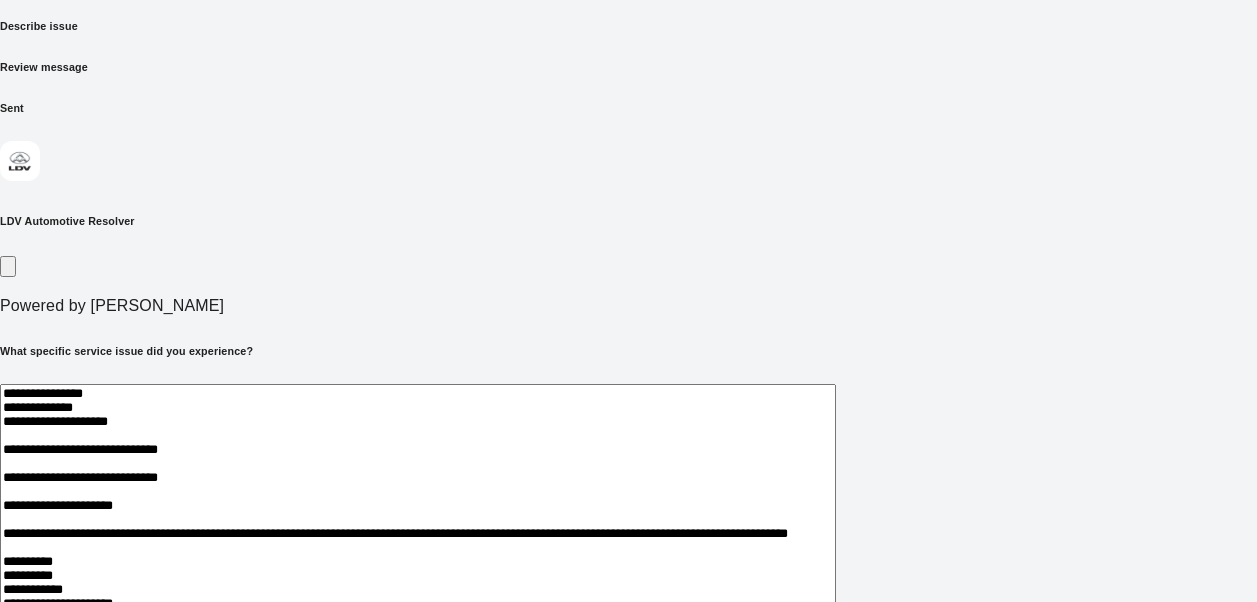 click at bounding box center (418, 499) 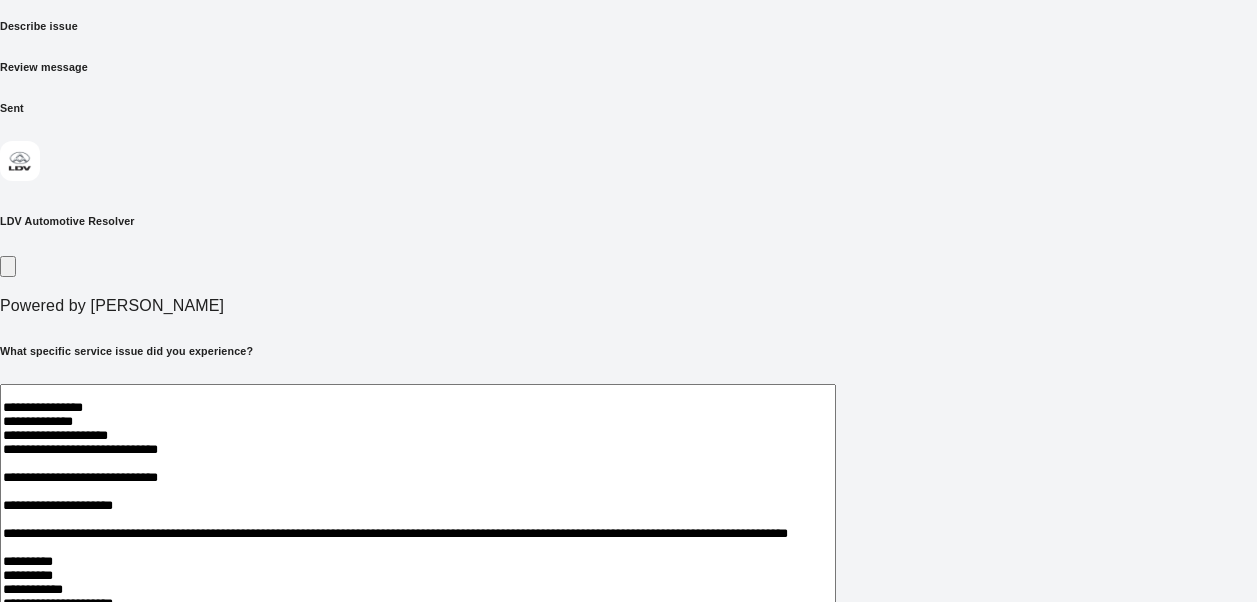 scroll, scrollTop: 950, scrollLeft: 0, axis: vertical 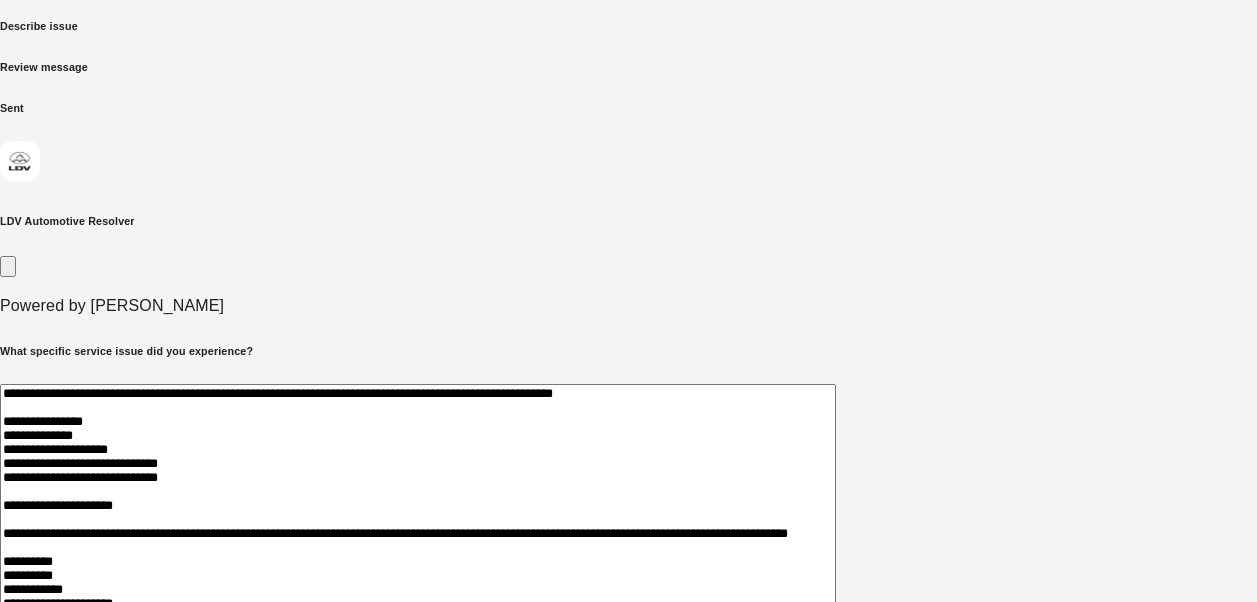 drag, startPoint x: 249, startPoint y: 343, endPoint x: 266, endPoint y: 340, distance: 17.262676 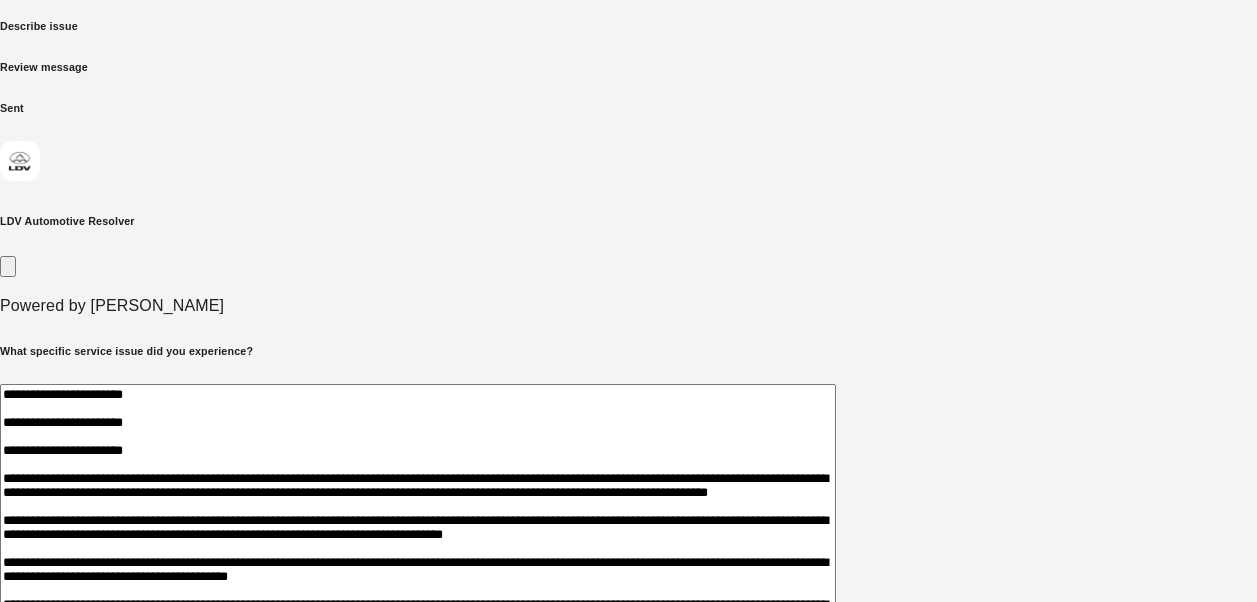 scroll, scrollTop: 0, scrollLeft: 0, axis: both 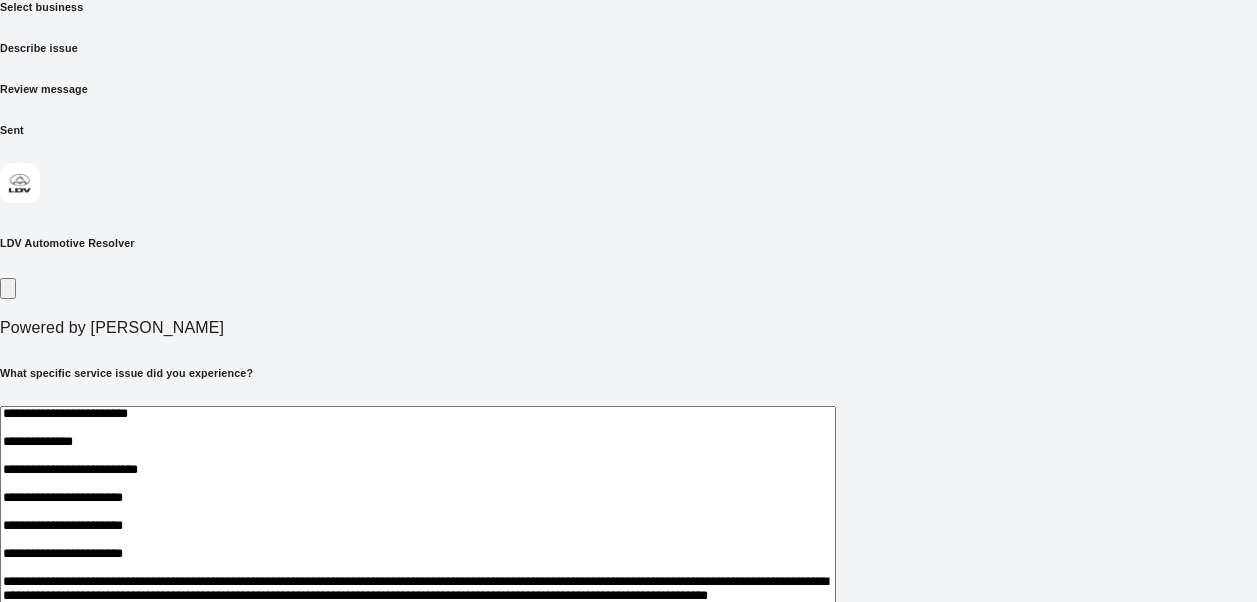 click at bounding box center (418, 521) 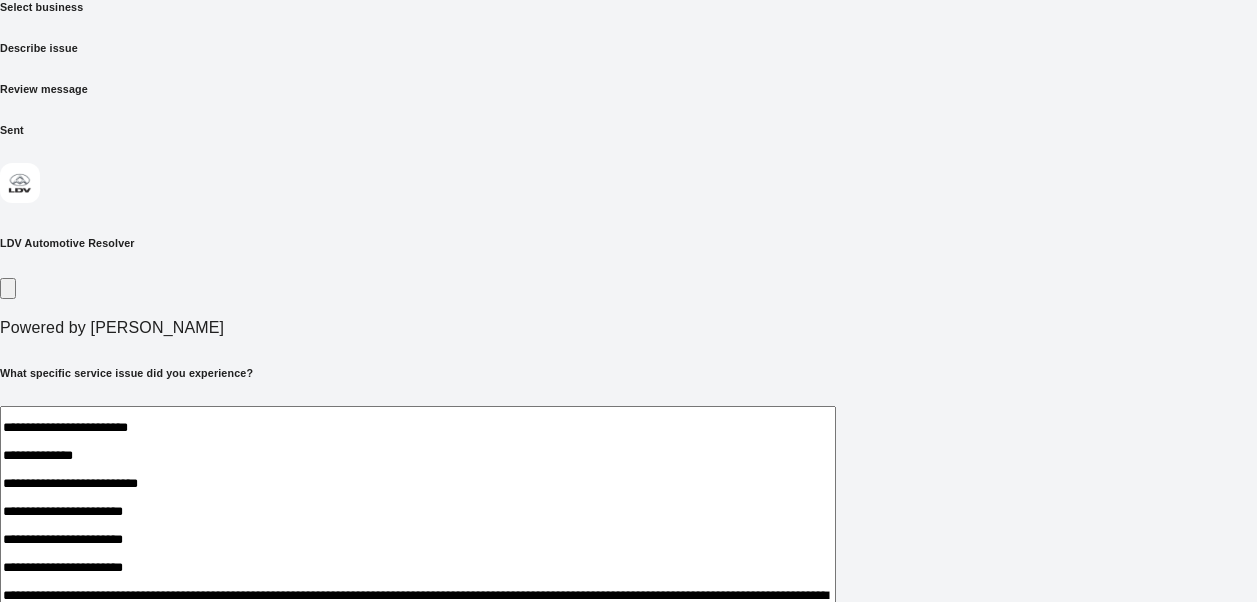 click at bounding box center (418, 521) 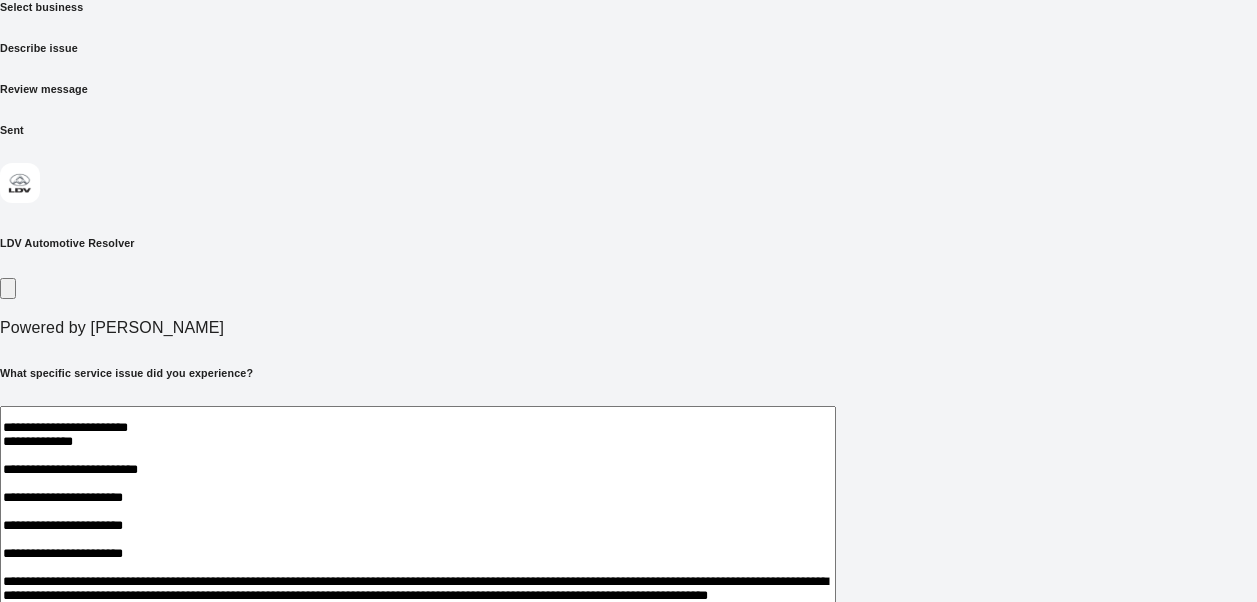 click at bounding box center (418, 521) 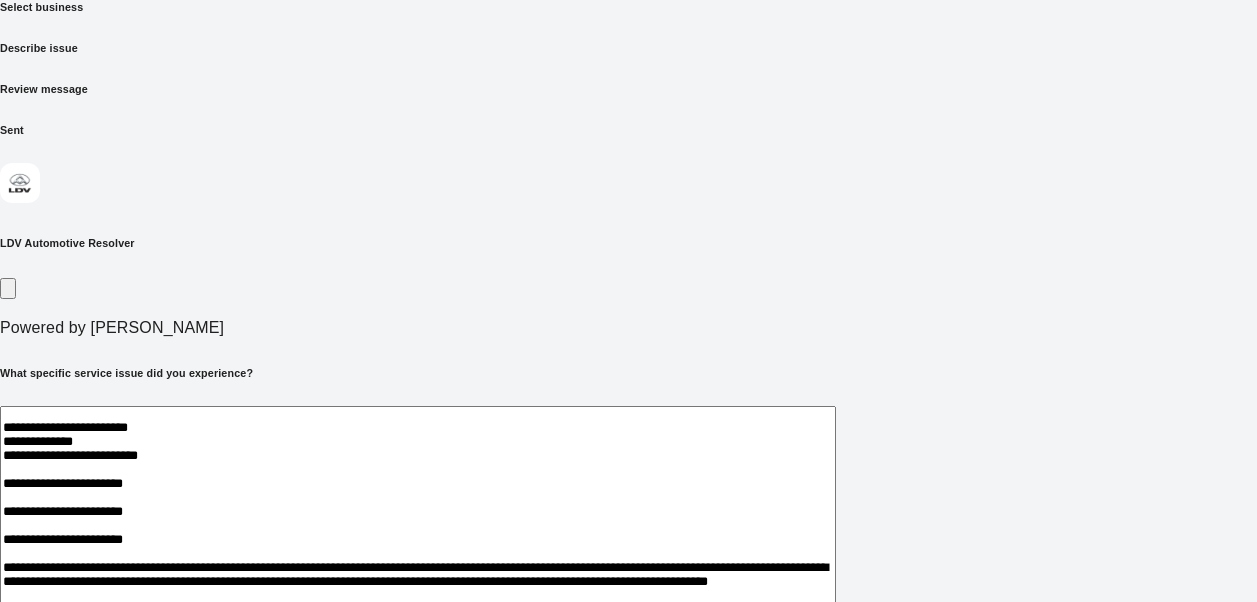 scroll, scrollTop: 200, scrollLeft: 0, axis: vertical 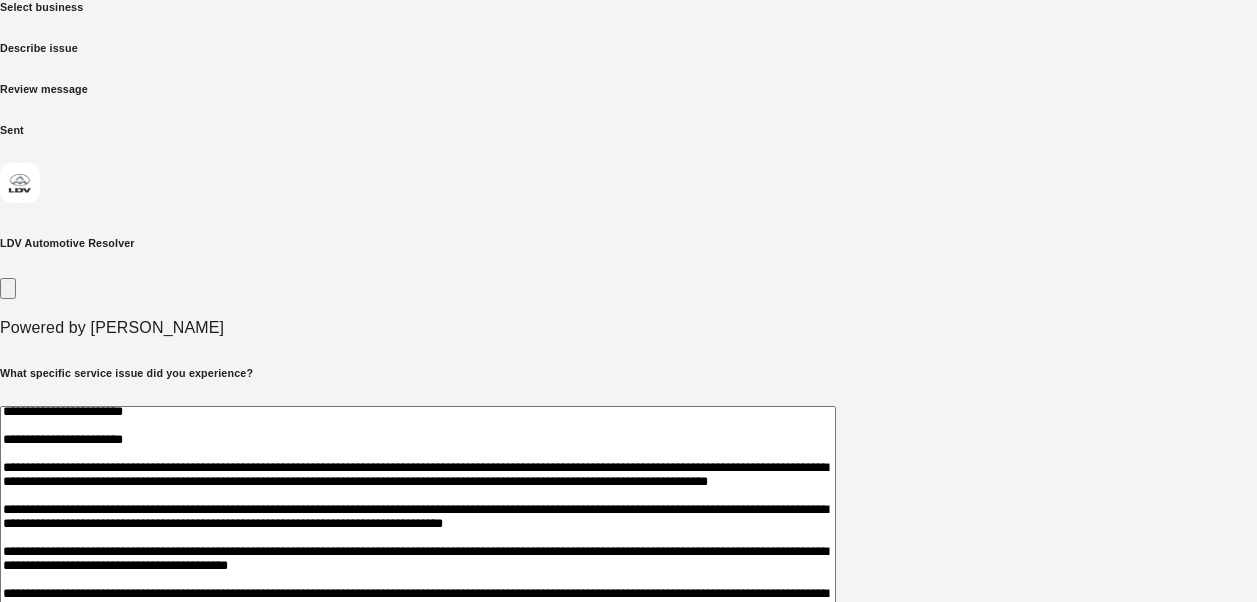 click at bounding box center (418, 521) 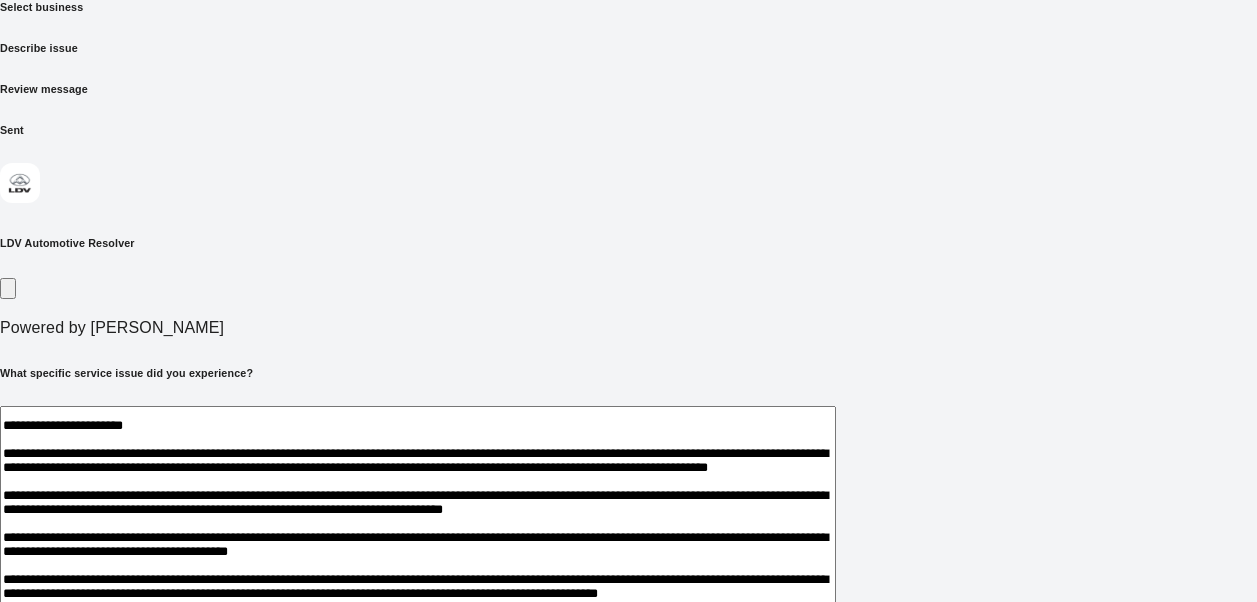 click at bounding box center [418, 521] 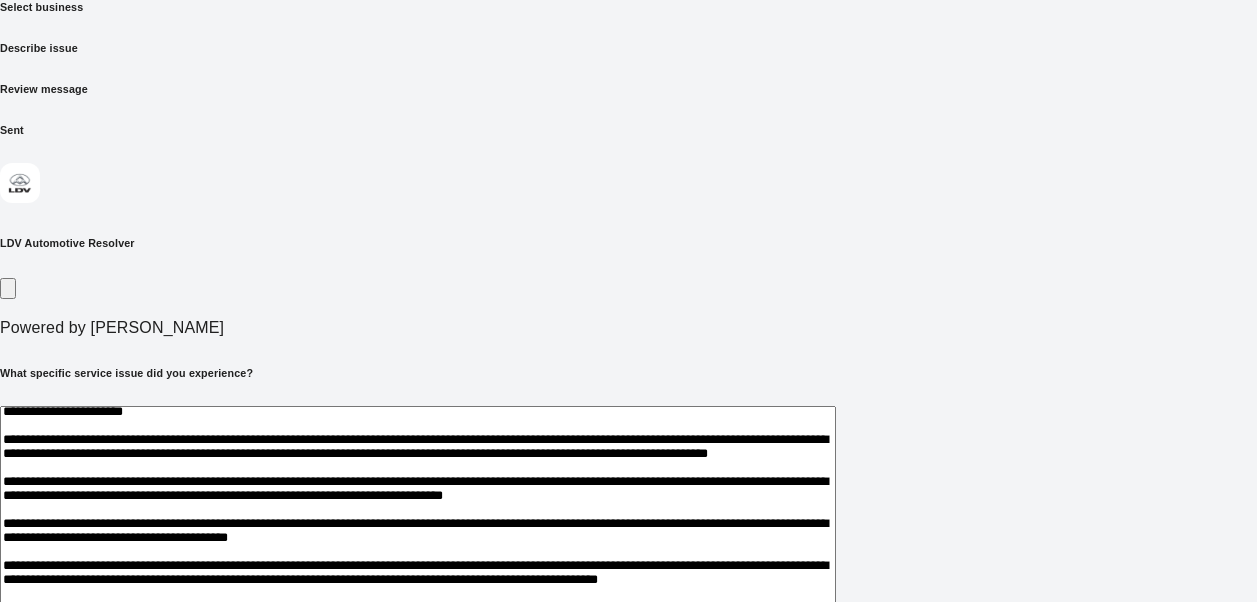 click at bounding box center [418, 521] 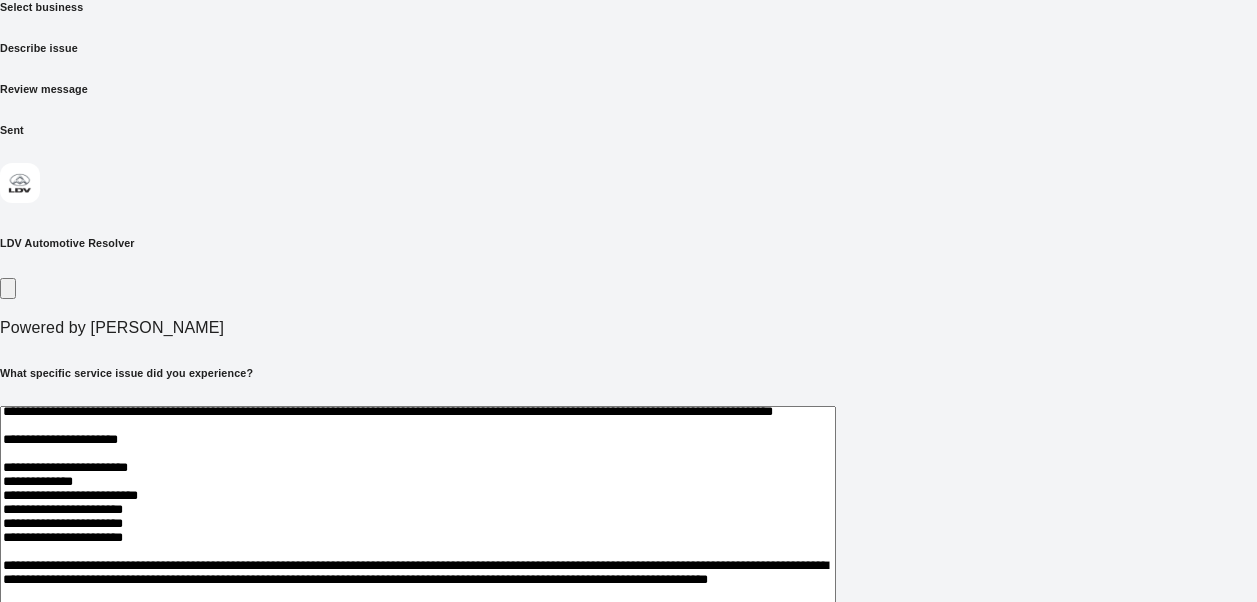 scroll, scrollTop: 0, scrollLeft: 0, axis: both 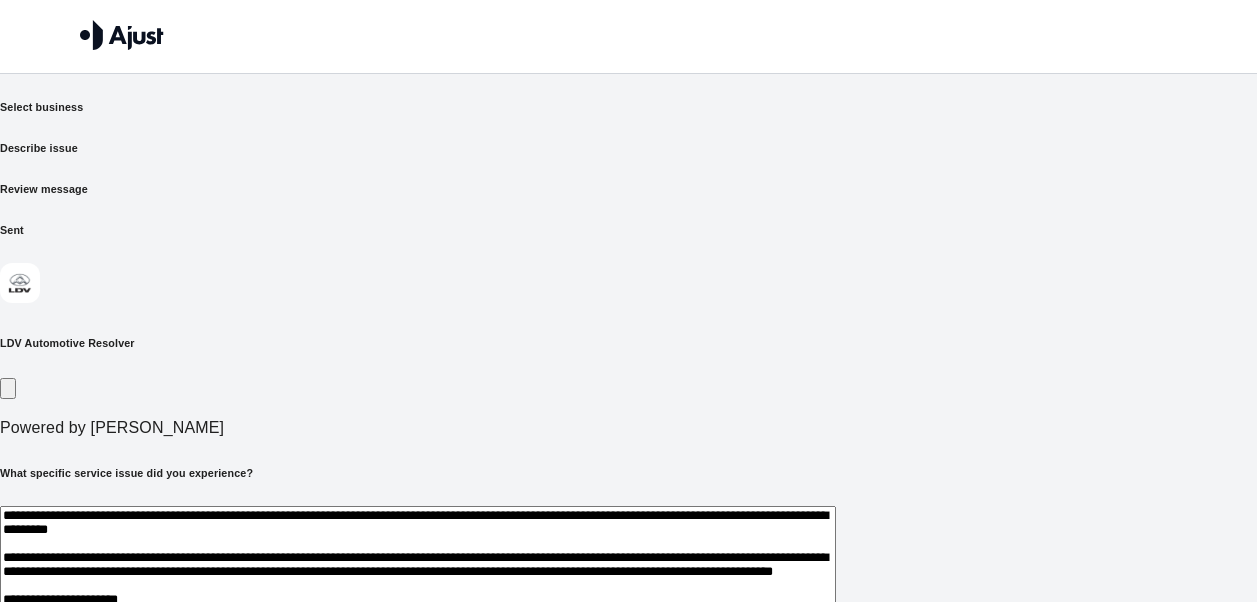 click at bounding box center (418, 621) 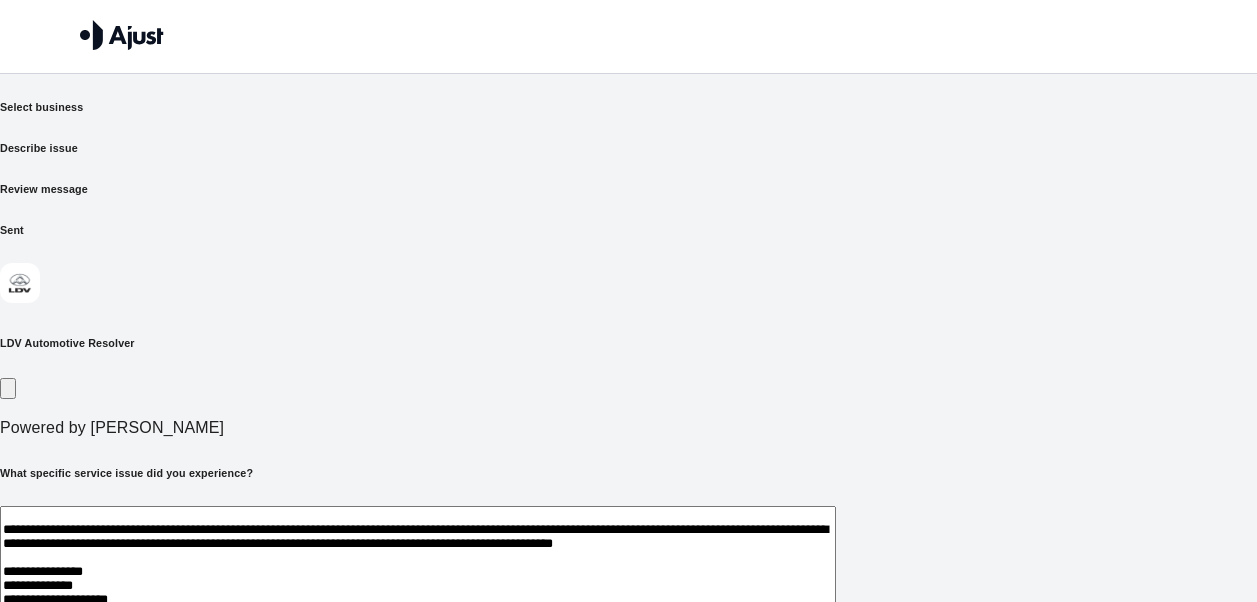 scroll, scrollTop: 989, scrollLeft: 0, axis: vertical 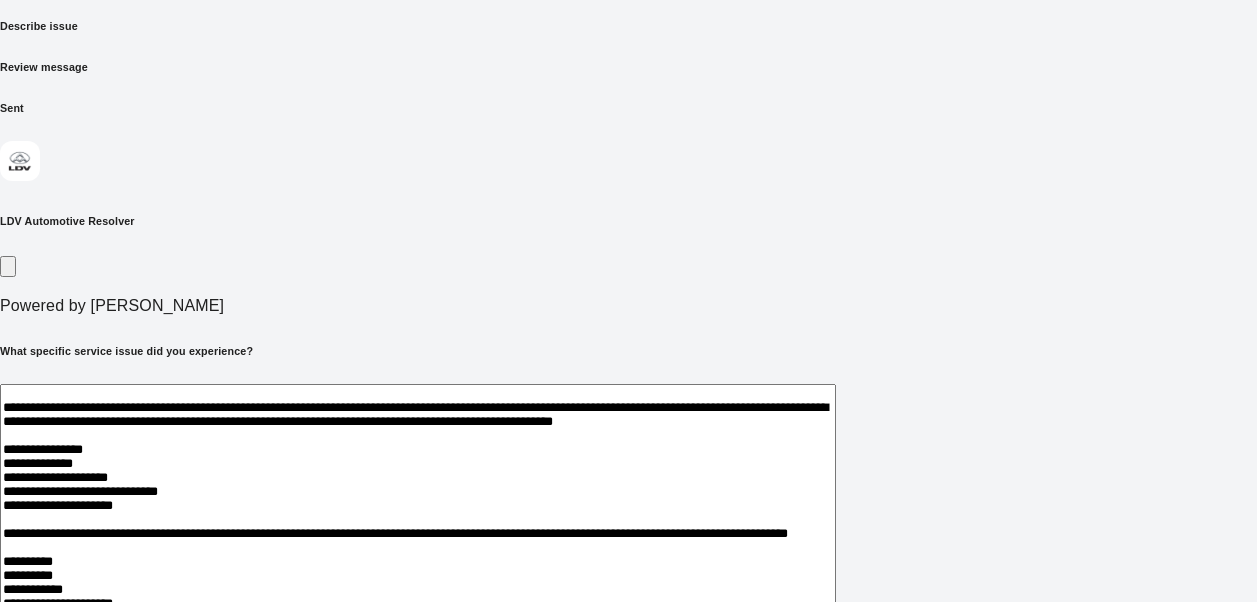 type on "**********" 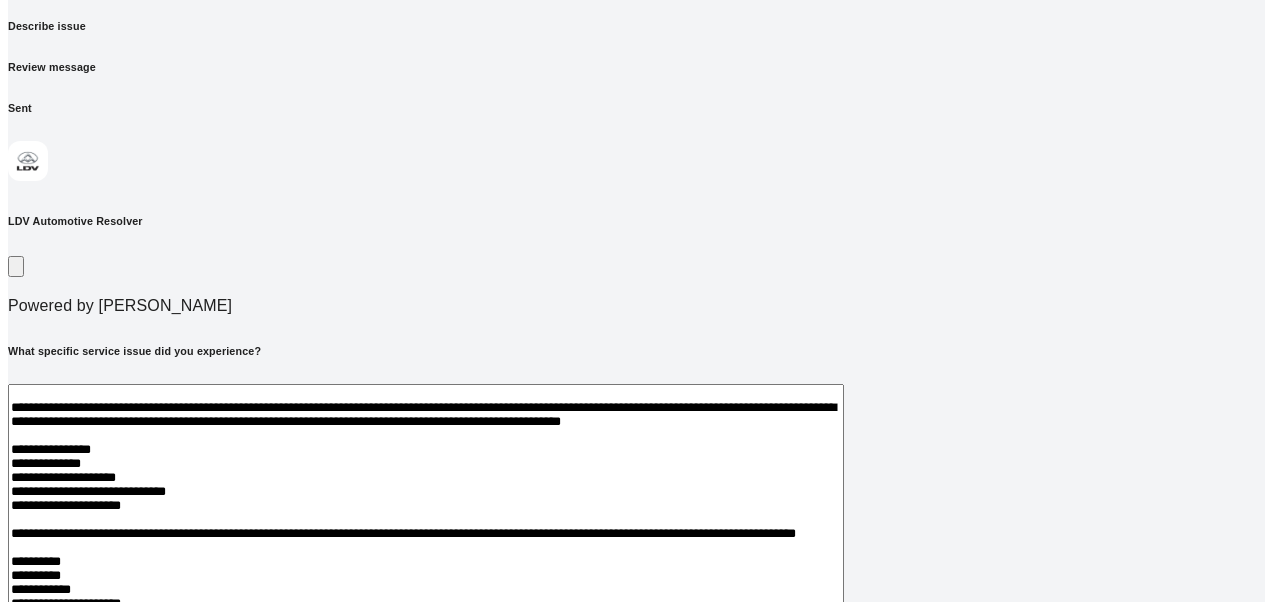 scroll, scrollTop: 0, scrollLeft: 0, axis: both 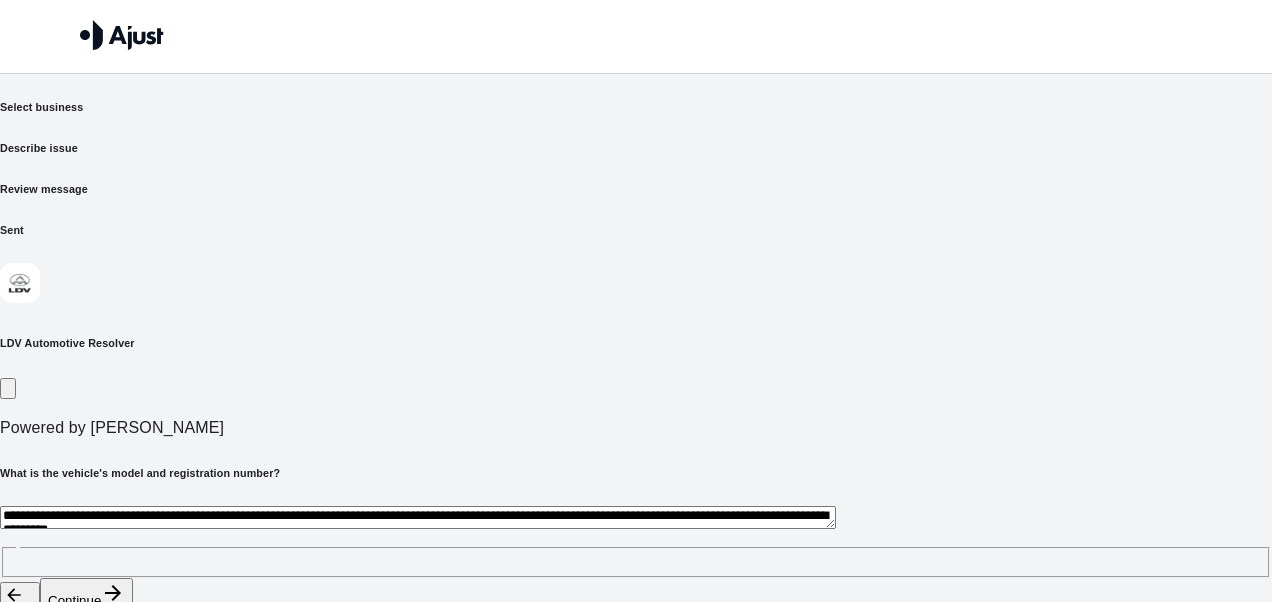 click on "* ​" at bounding box center (636, 542) 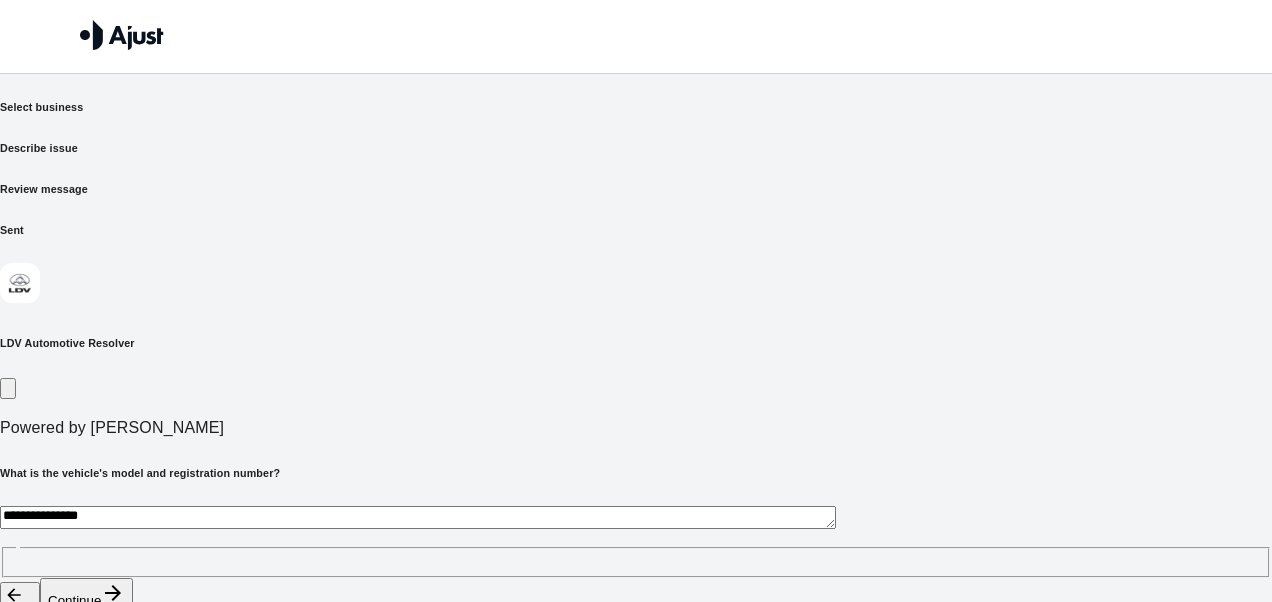 type on "**********" 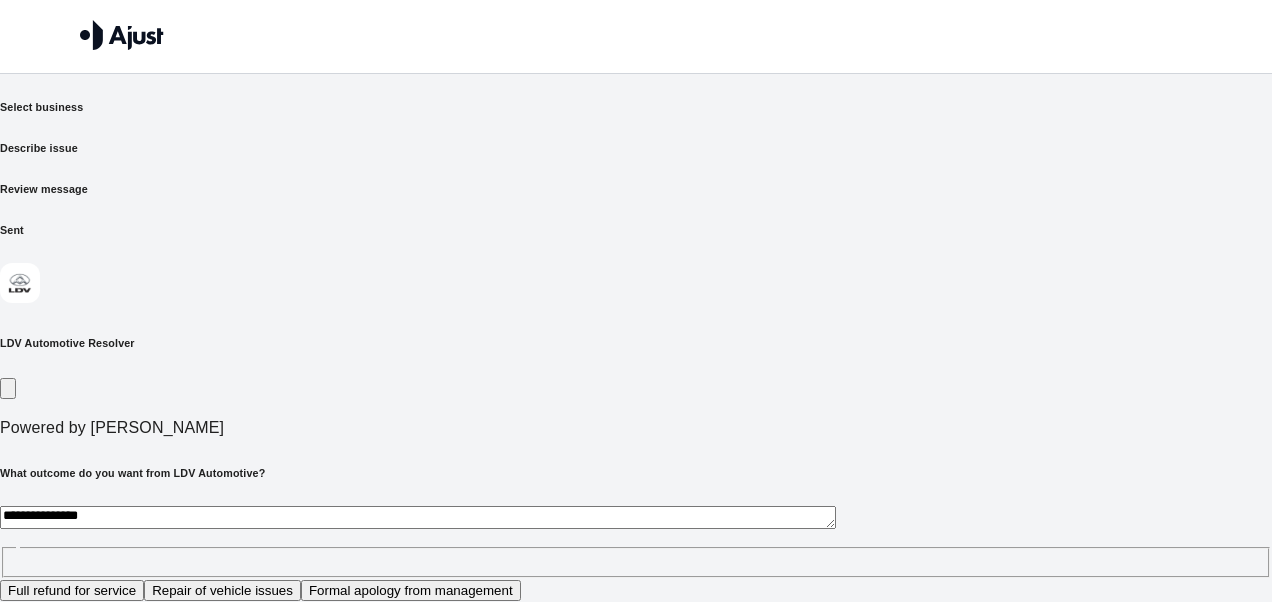 click on "**********" at bounding box center (418, 517) 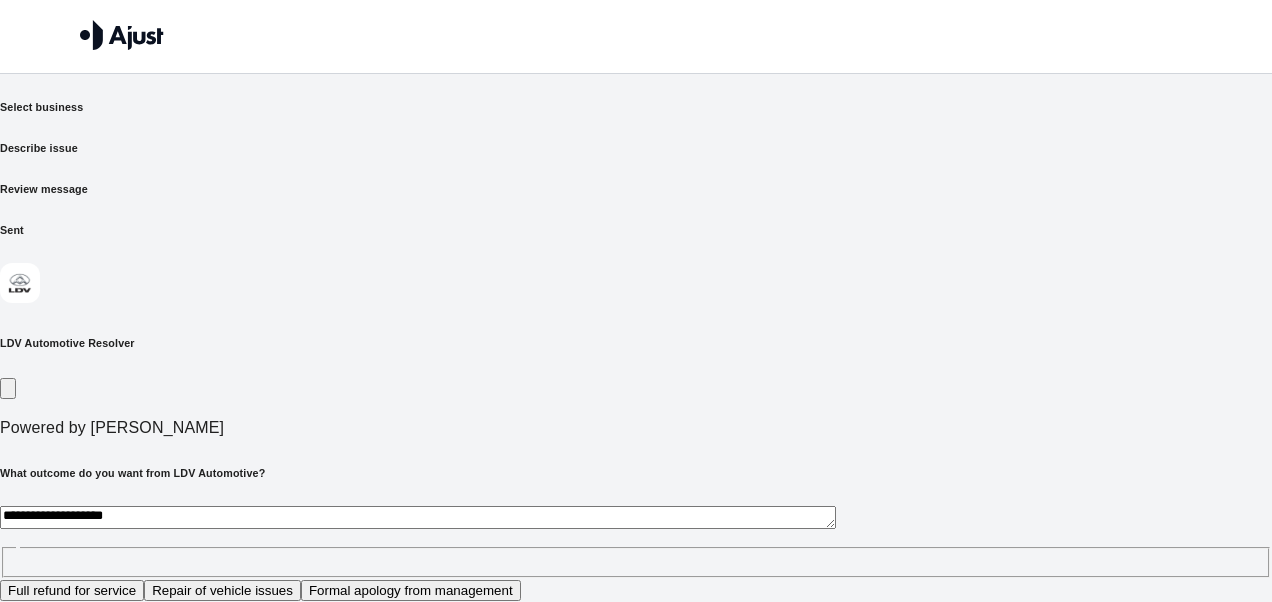 click on "**********" at bounding box center [636, 542] 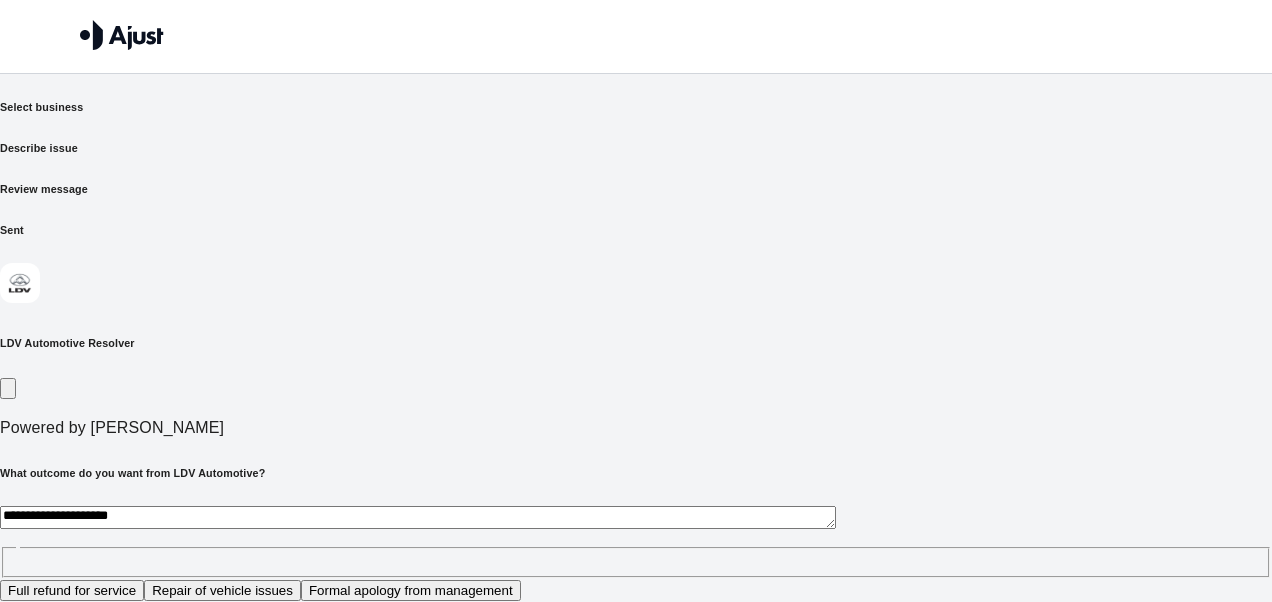 click on "**********" at bounding box center (636, 542) 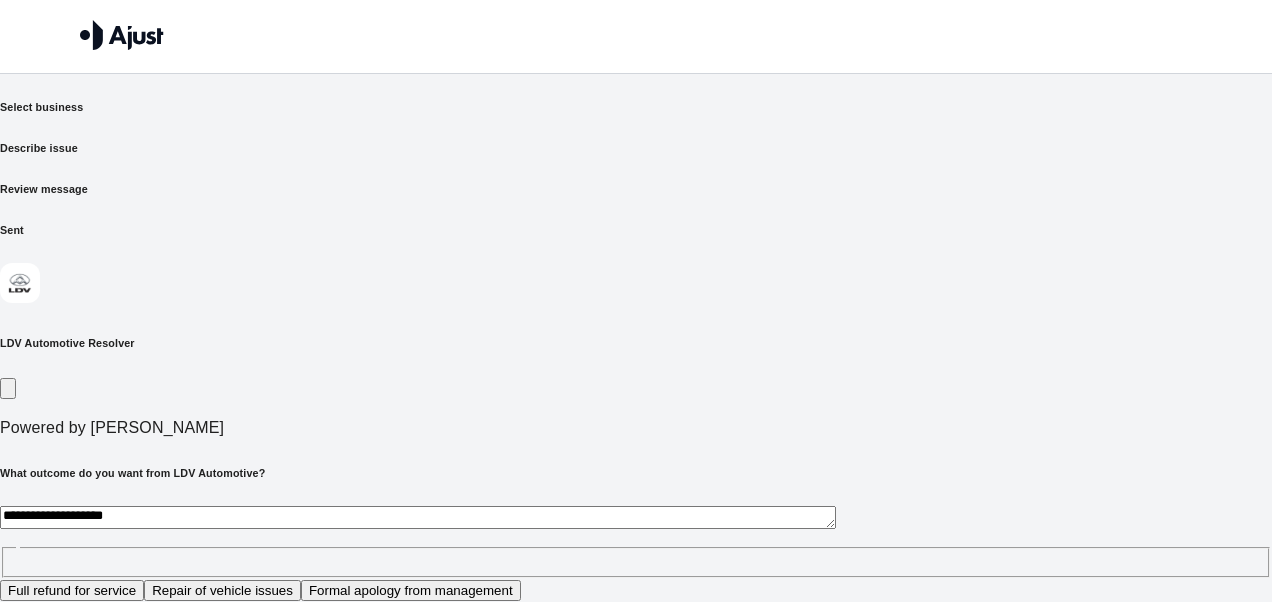type on "**********" 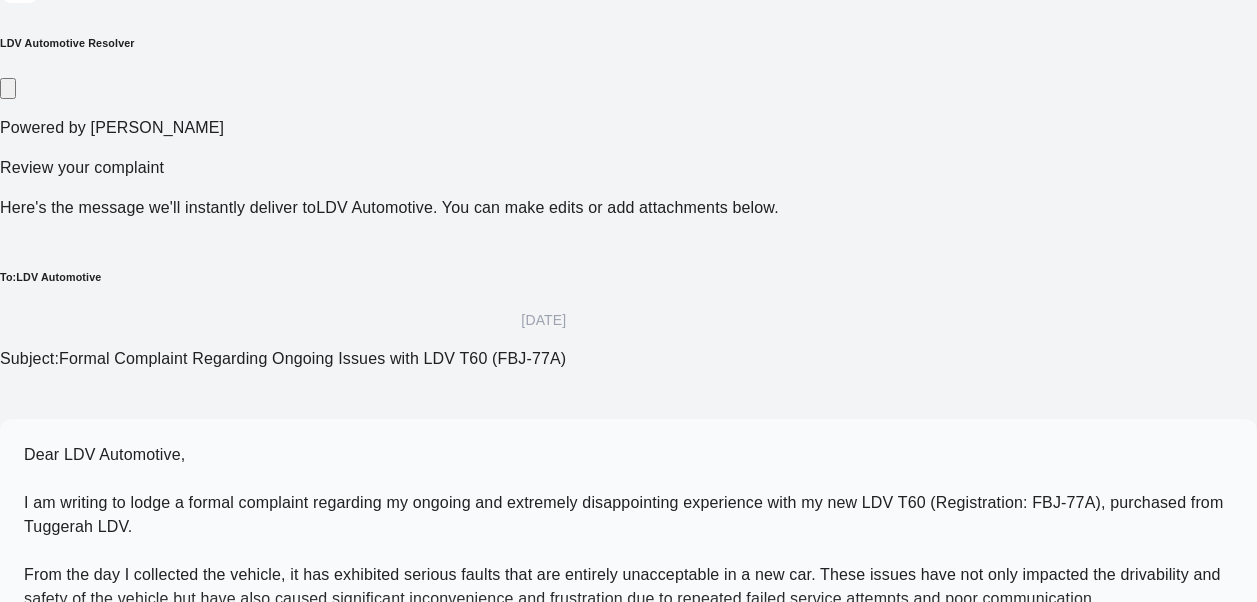 scroll, scrollTop: 311, scrollLeft: 0, axis: vertical 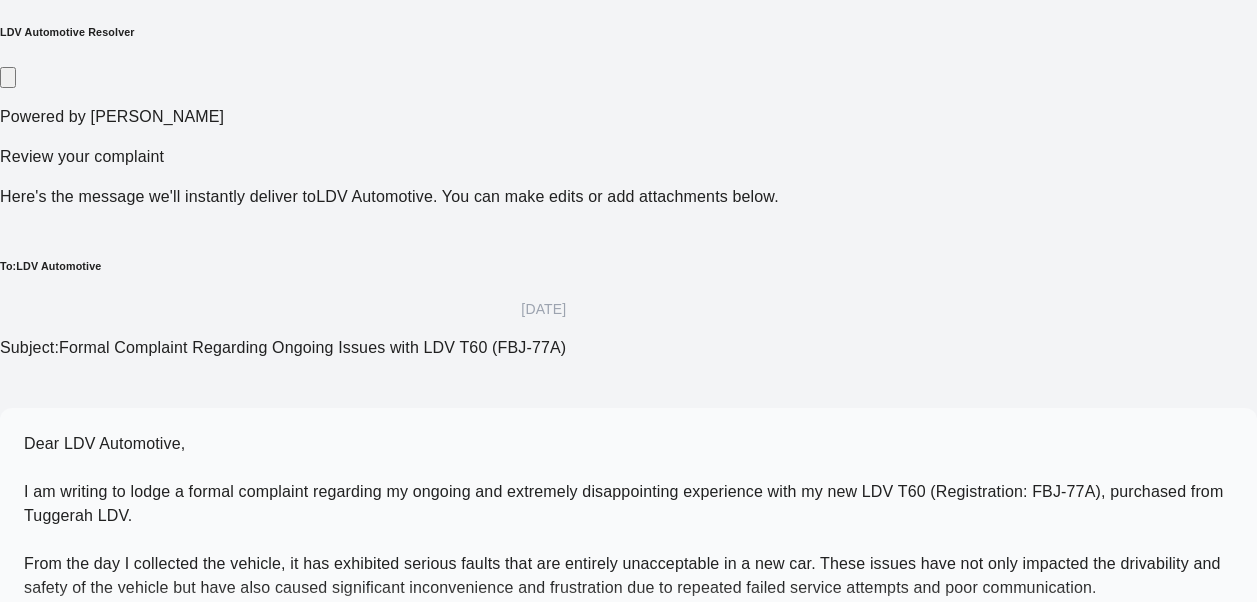 click 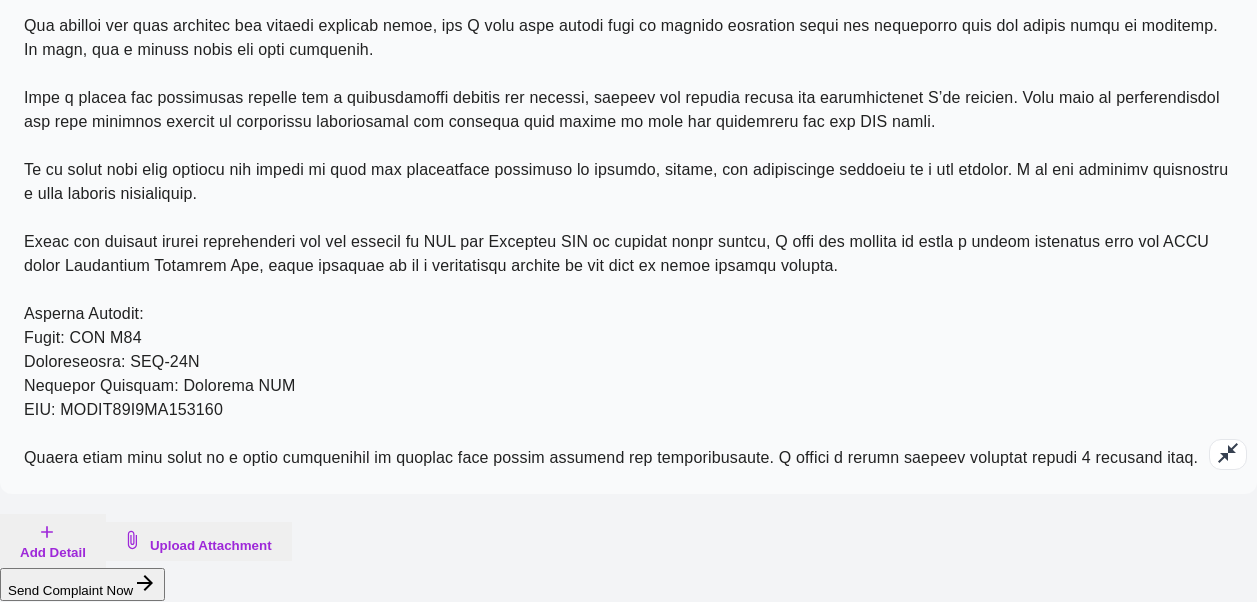 scroll, scrollTop: 1319, scrollLeft: 0, axis: vertical 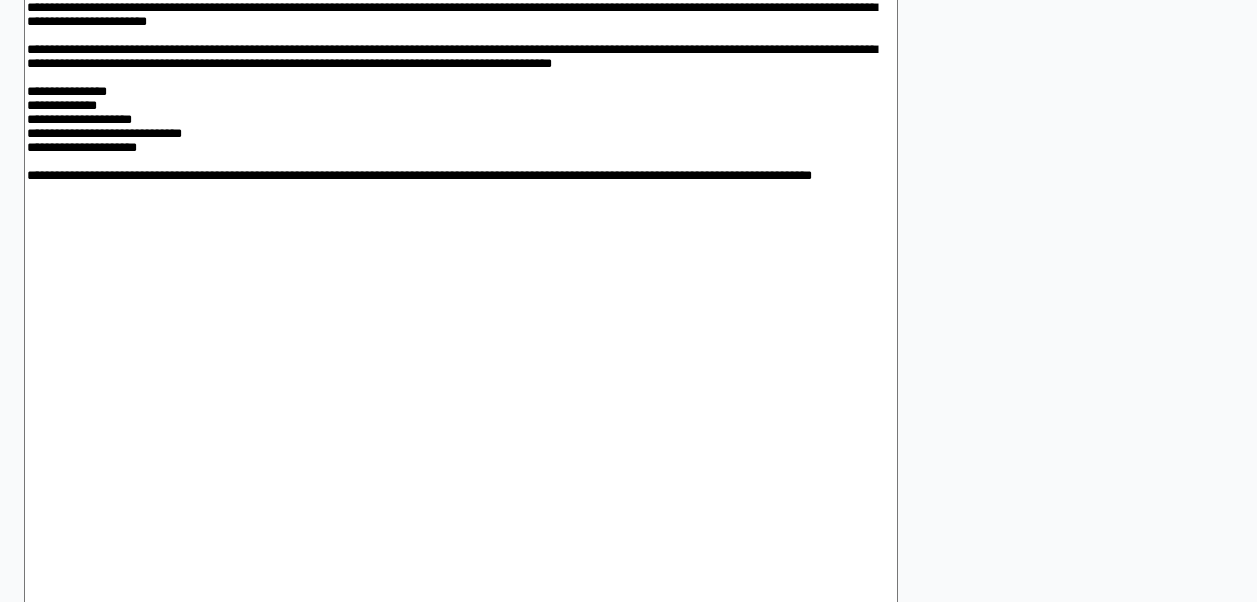 click at bounding box center (461, 146) 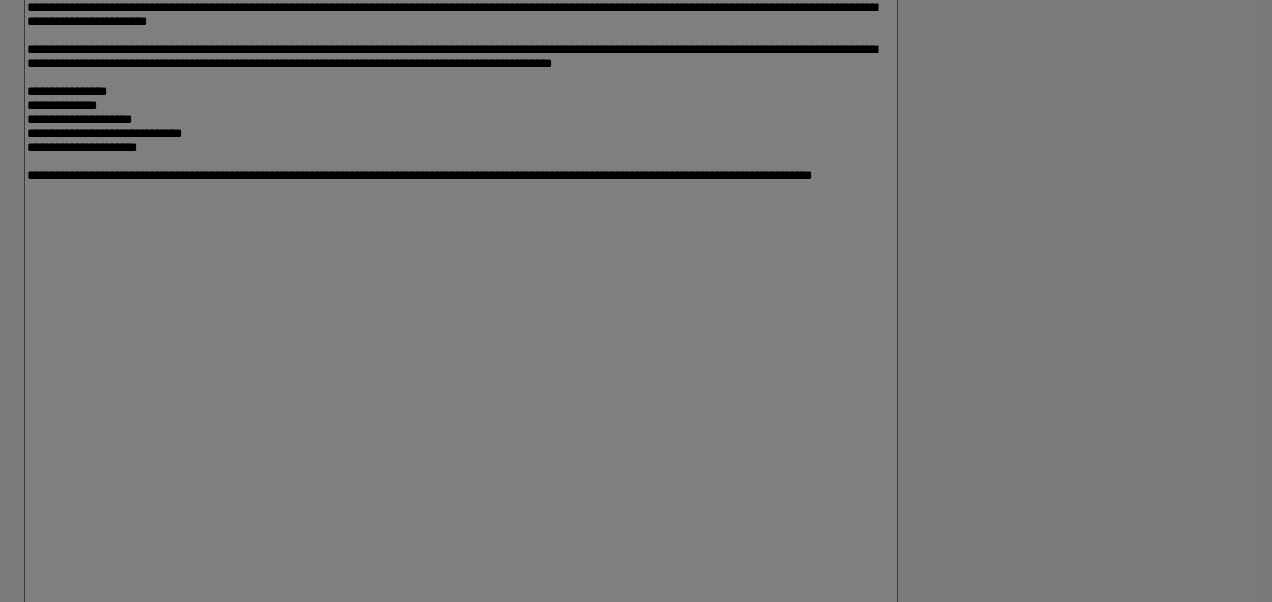 click at bounding box center [433, -785] 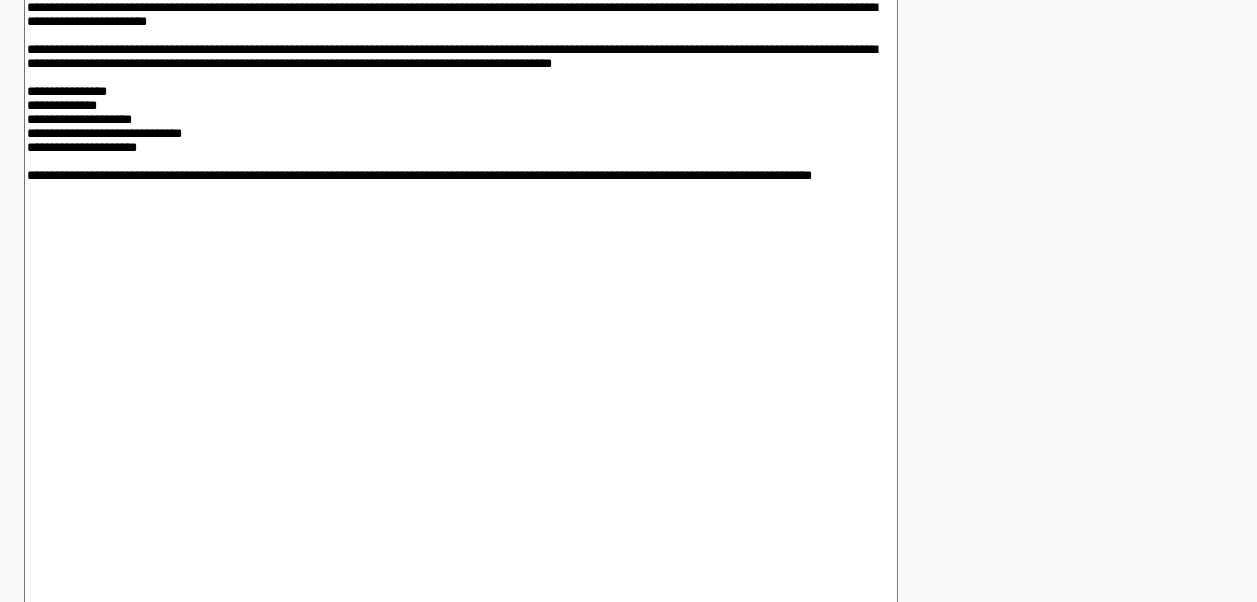 click on "Send Complaint Now" at bounding box center [82, 808] 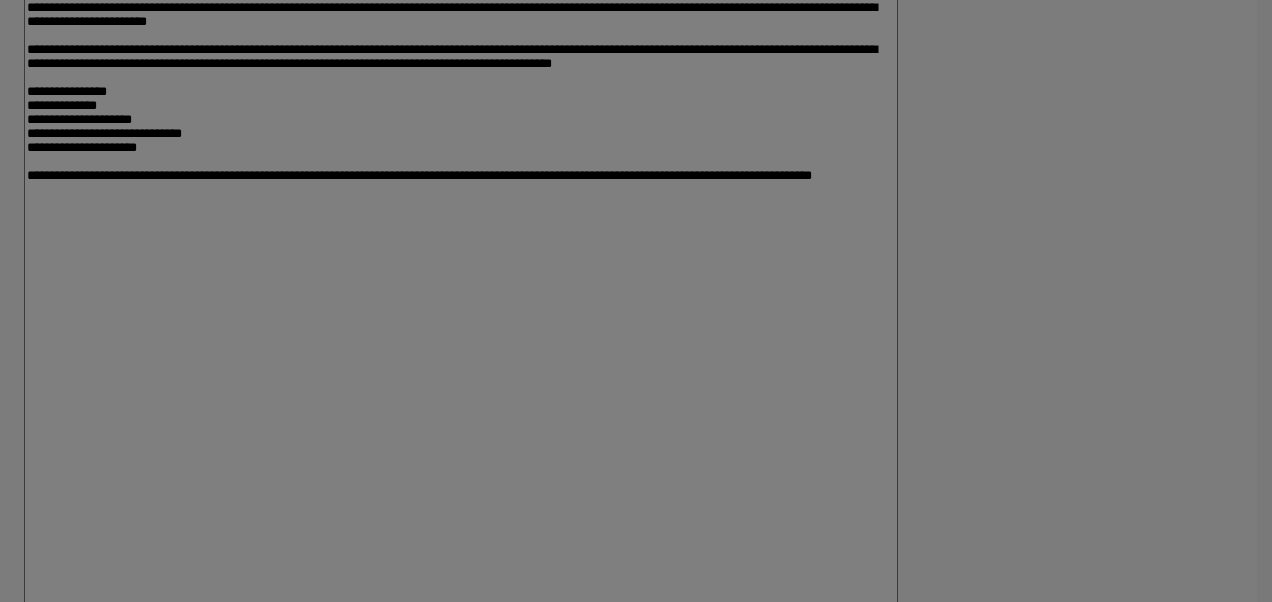 click at bounding box center (628, 826) 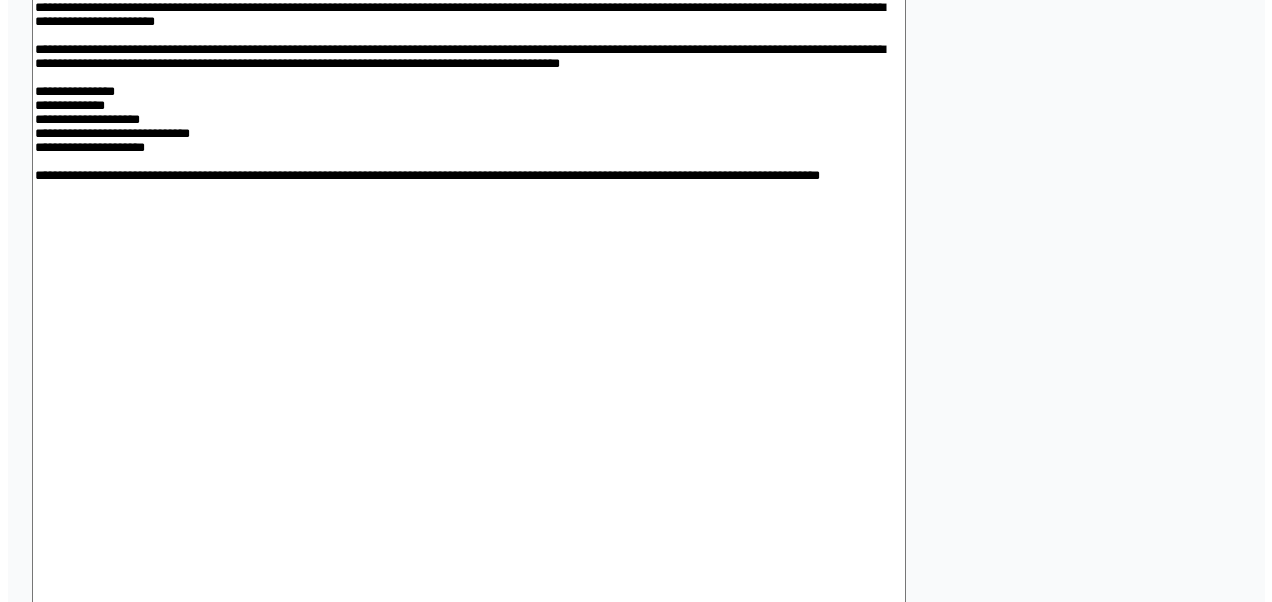 scroll, scrollTop: 1137, scrollLeft: 0, axis: vertical 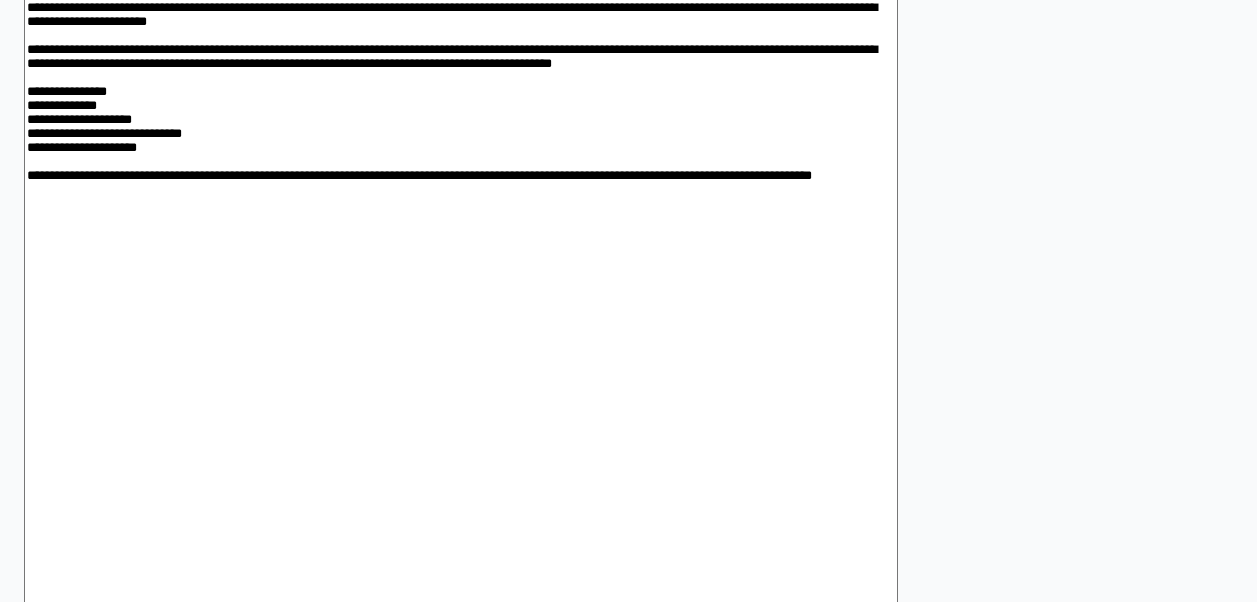 click at bounding box center [461, 146] 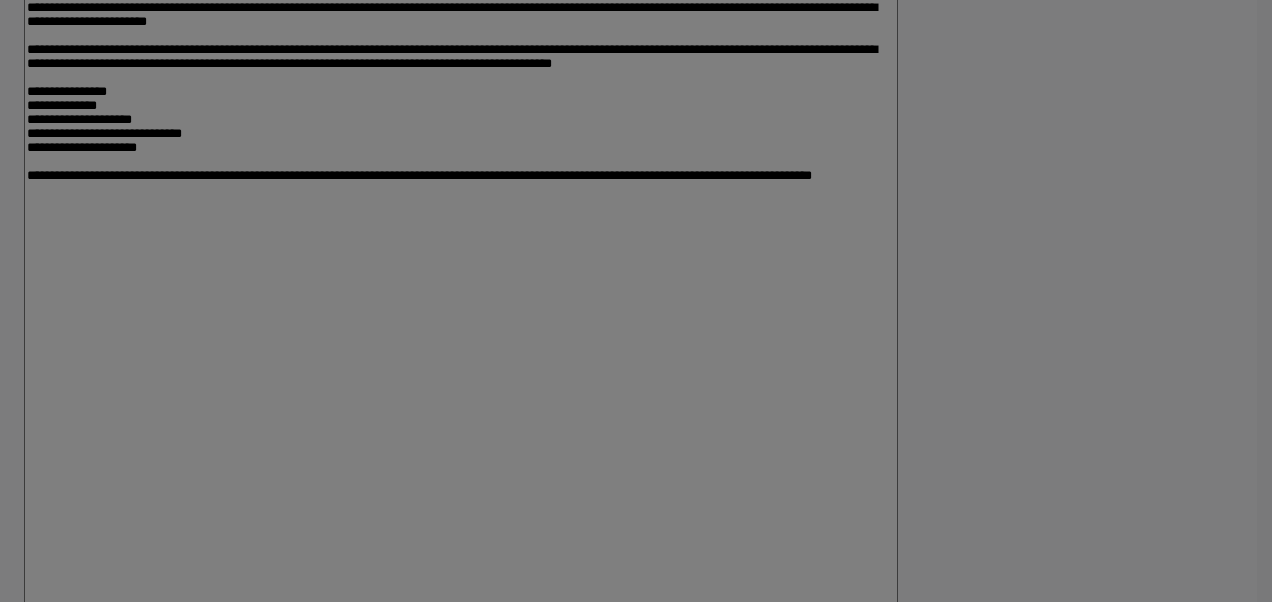 click on "Send Complaint" at bounding box center (417, -553) 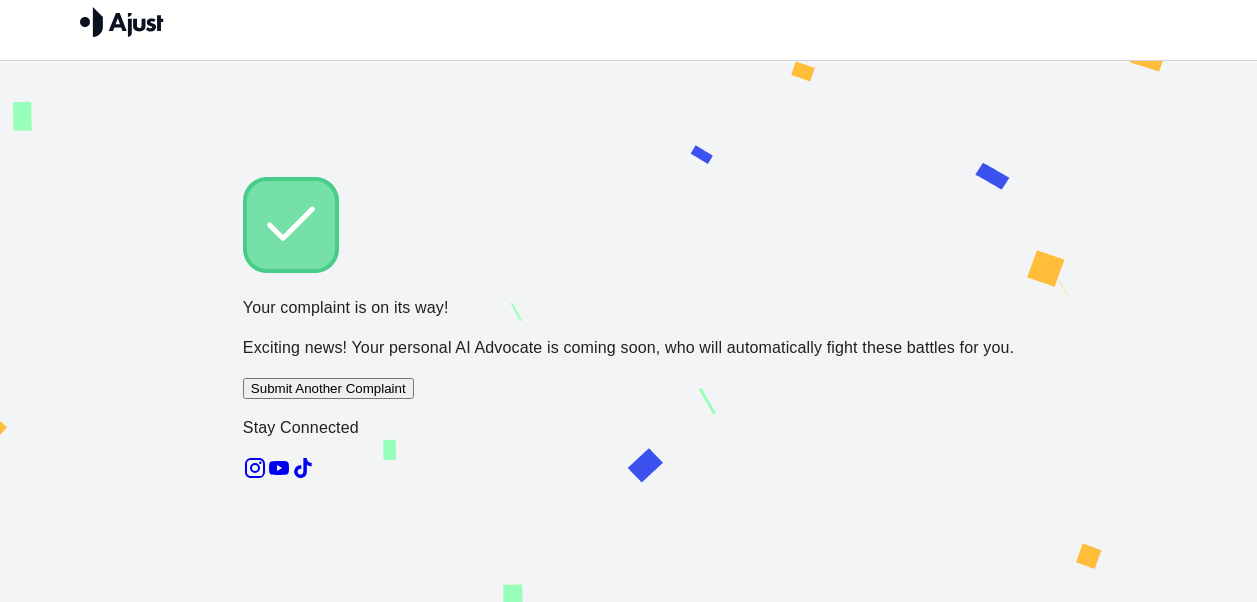 scroll, scrollTop: 0, scrollLeft: 0, axis: both 